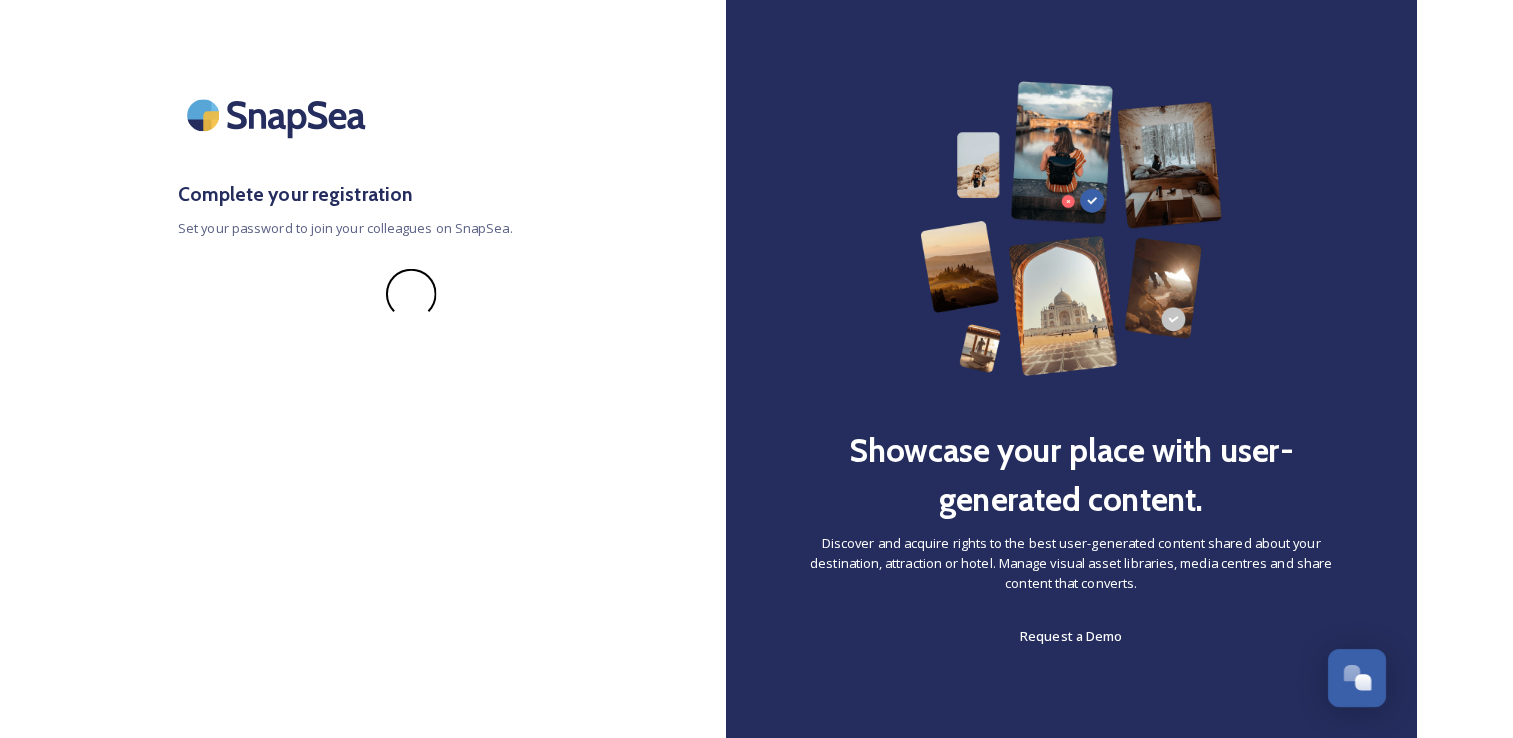 scroll, scrollTop: 0, scrollLeft: 0, axis: both 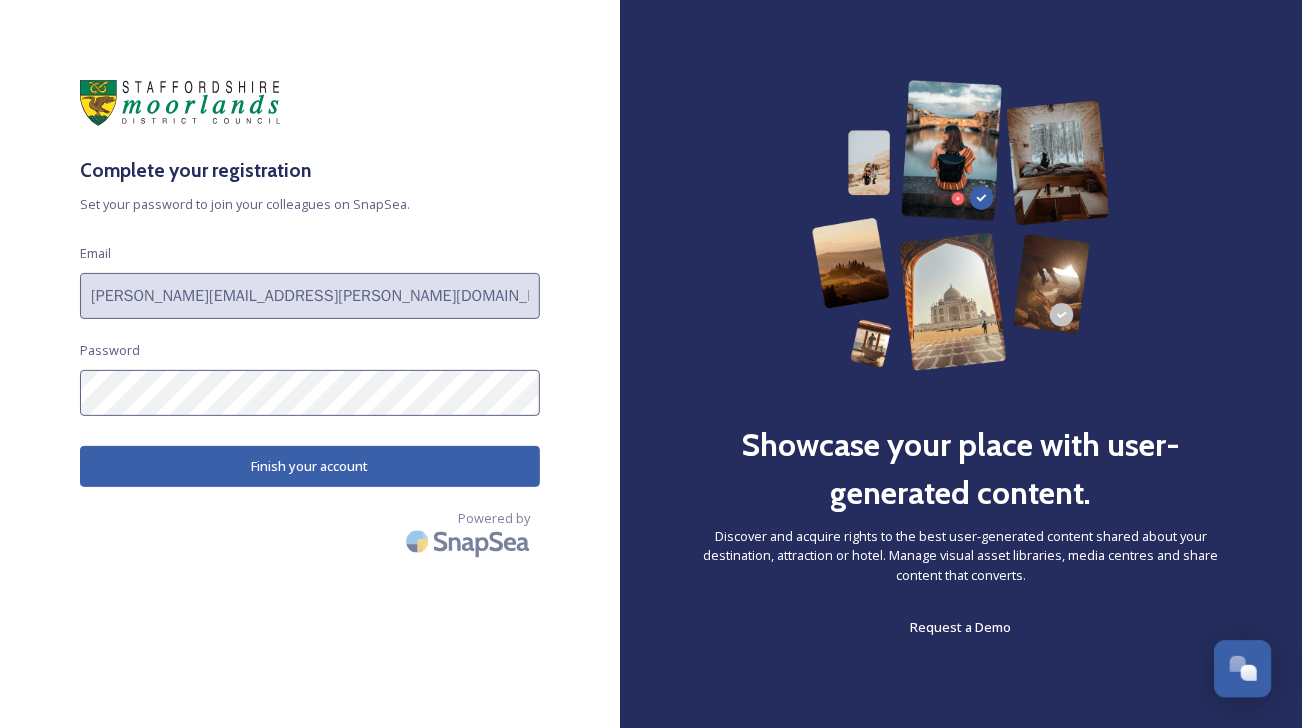 click on "Finish your account" at bounding box center [310, 466] 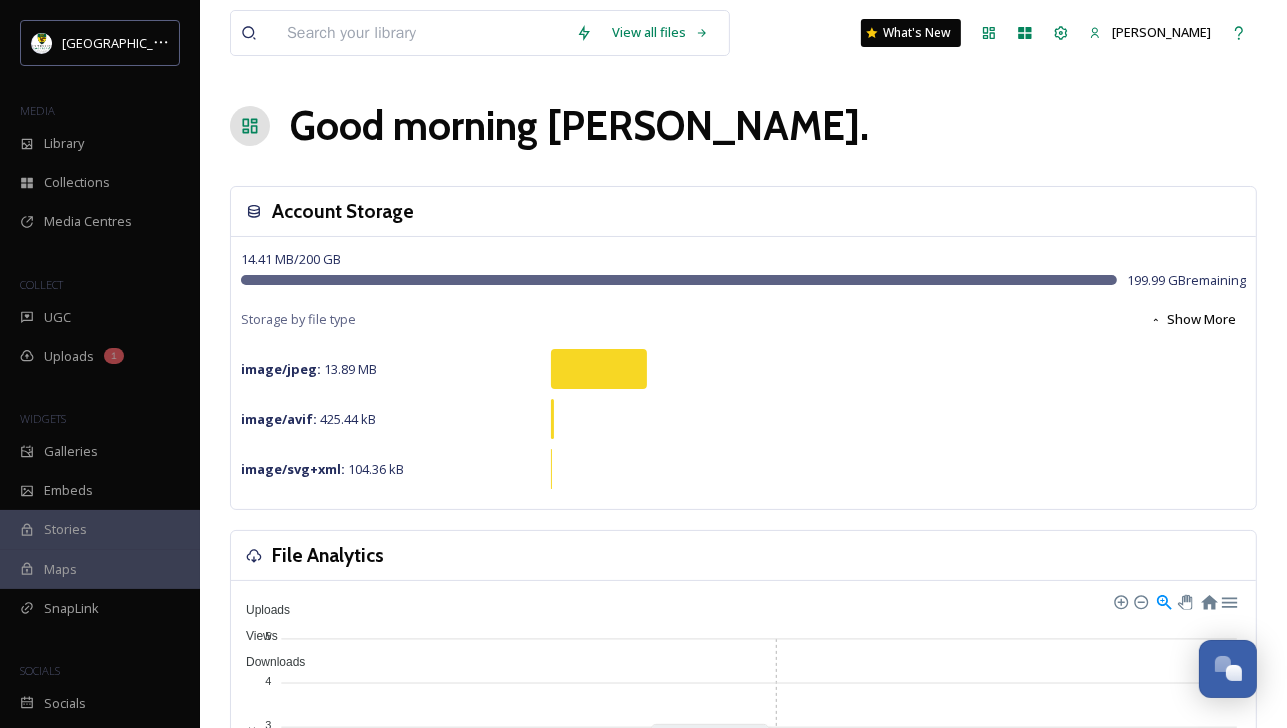 click on "image/jpeg :   13.89 MB" at bounding box center [743, 369] 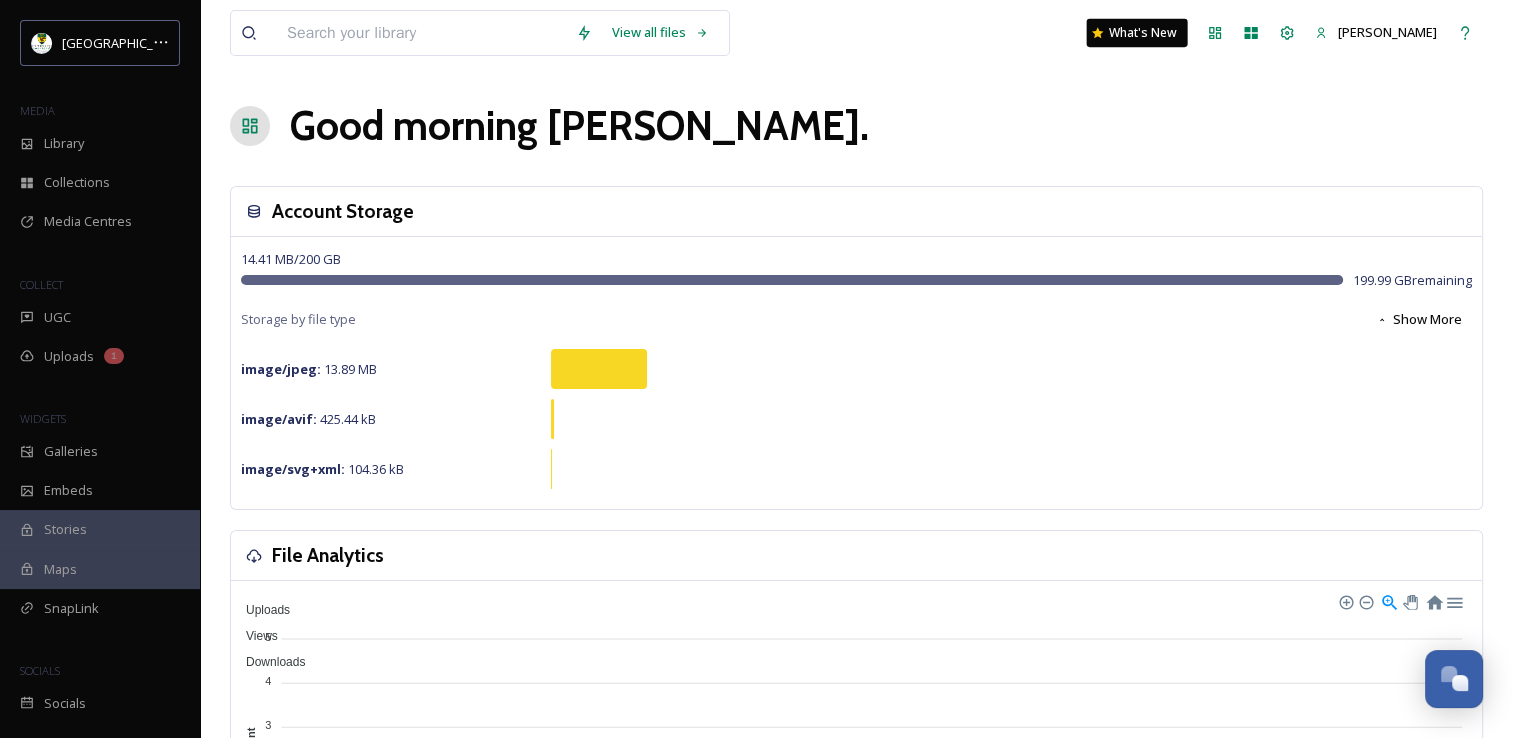 click on "What's New" at bounding box center (1137, 33) 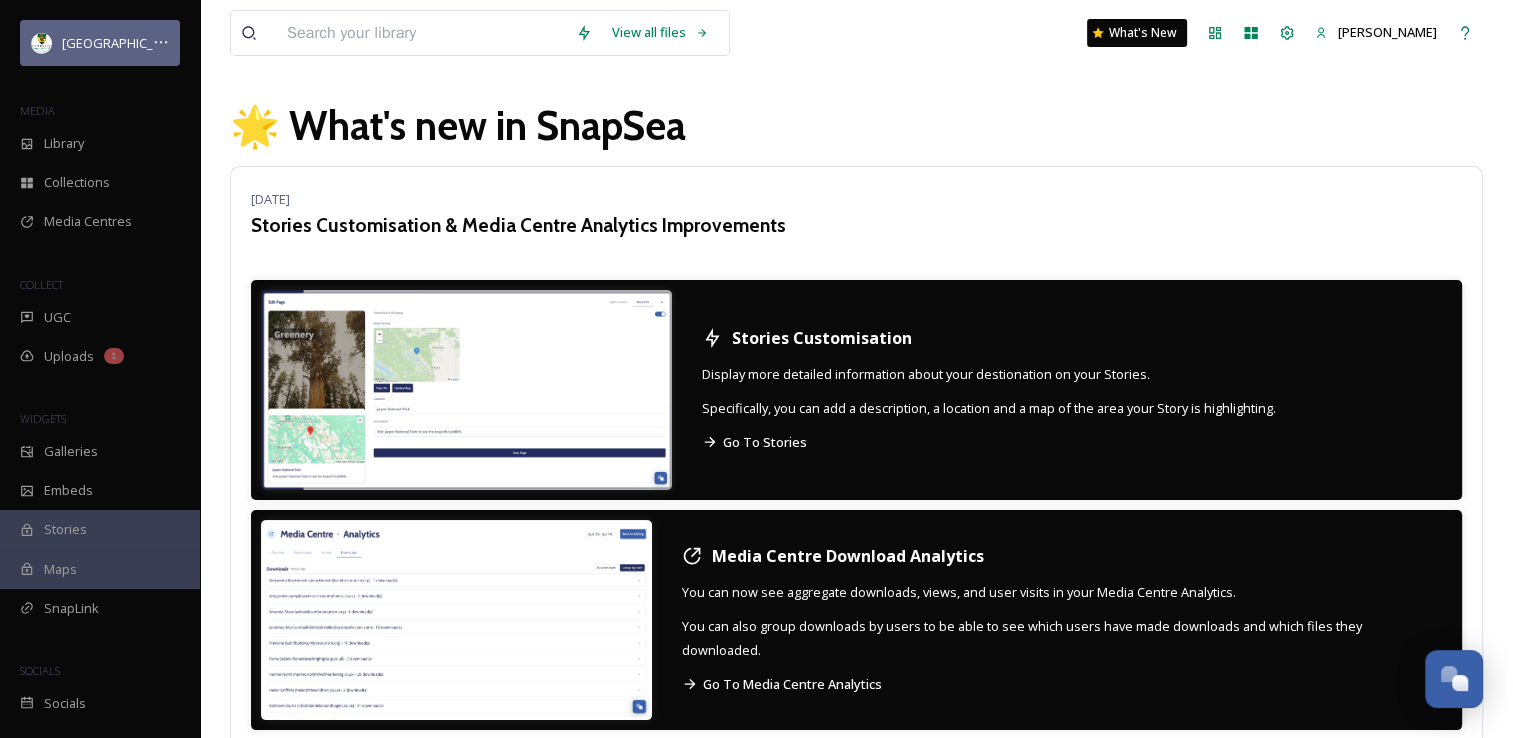 click on "[GEOGRAPHIC_DATA]" at bounding box center (125, 43) 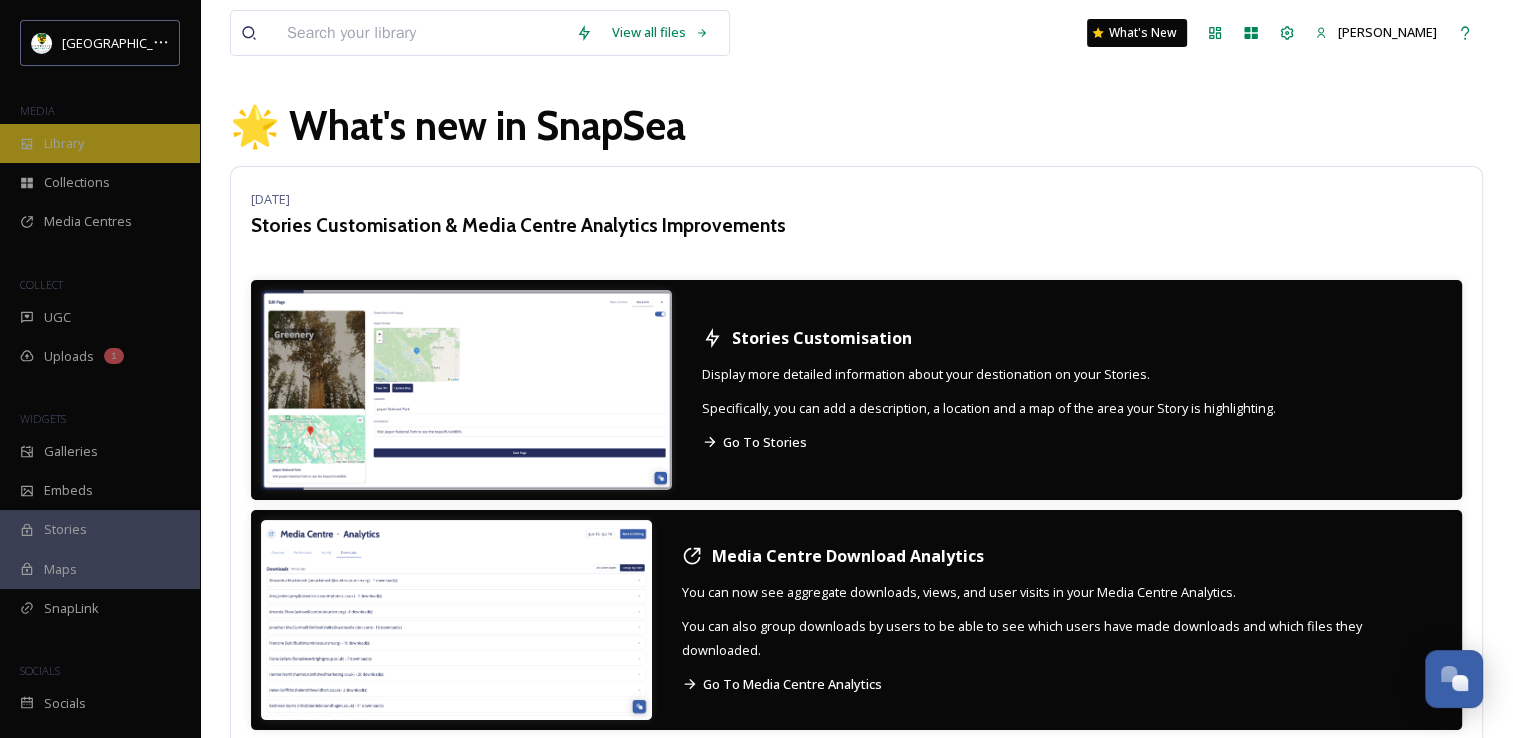 click on "Library" at bounding box center (100, 143) 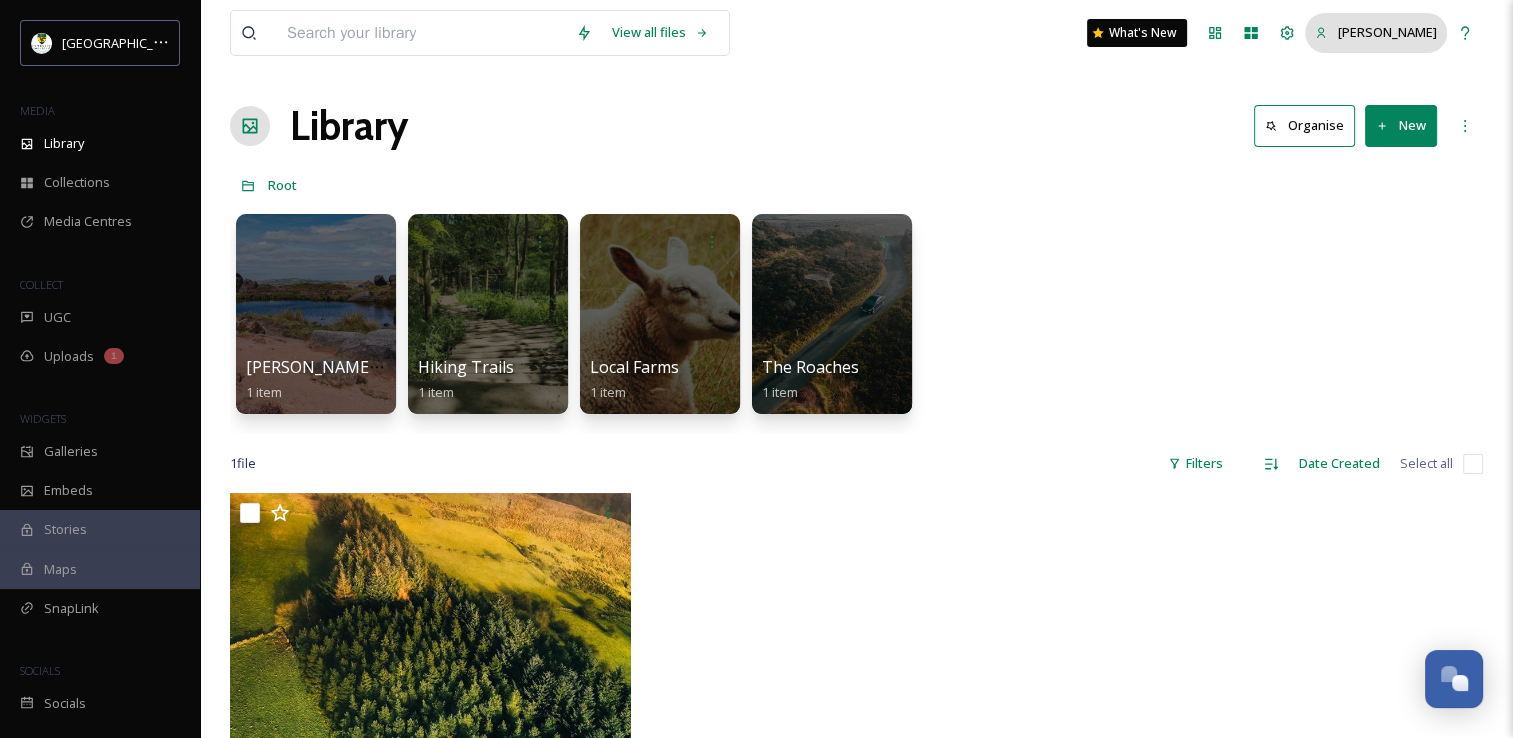 click on "[PERSON_NAME]" at bounding box center (1387, 32) 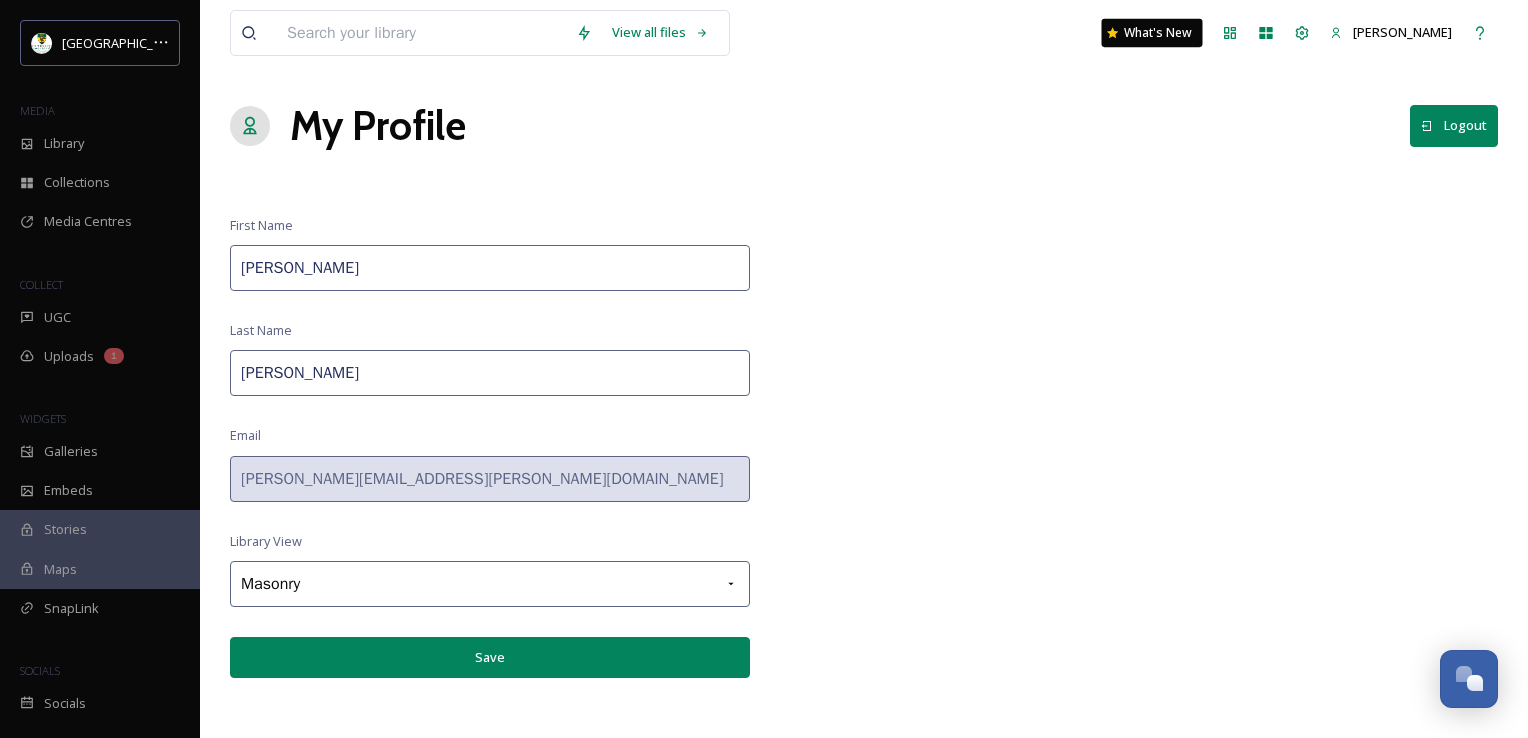 click on "What's New" at bounding box center [1152, 33] 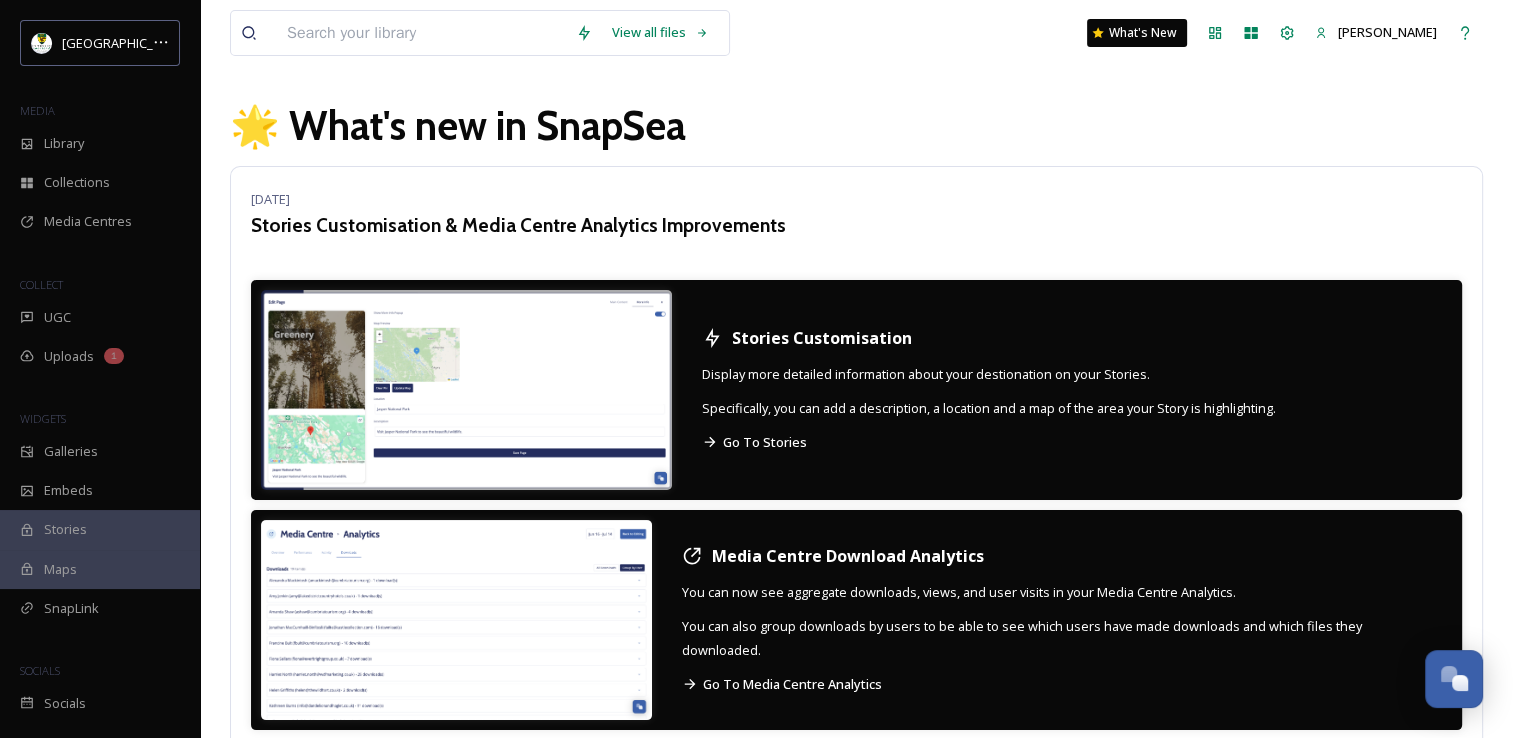 click on "Stories" at bounding box center [65, 529] 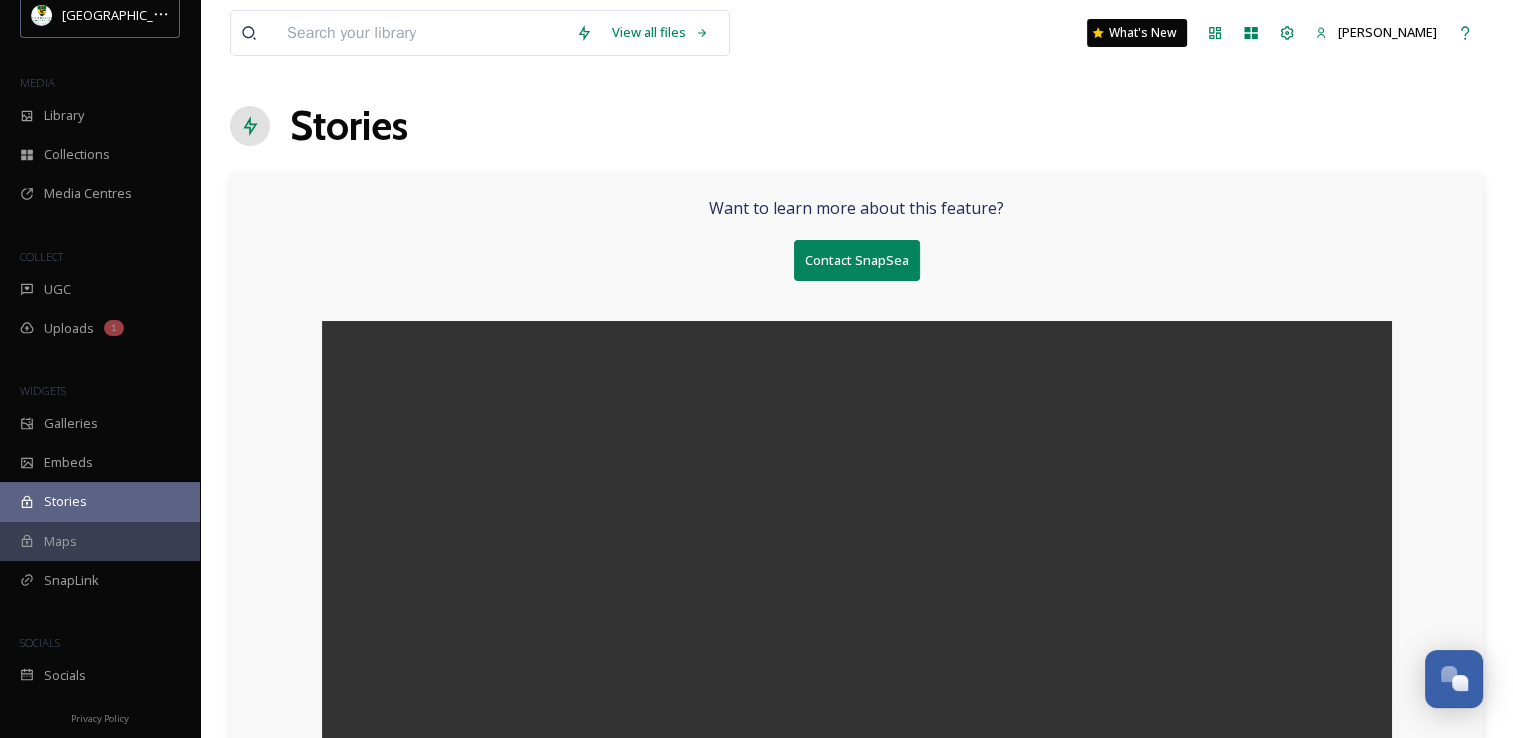 scroll, scrollTop: 0, scrollLeft: 0, axis: both 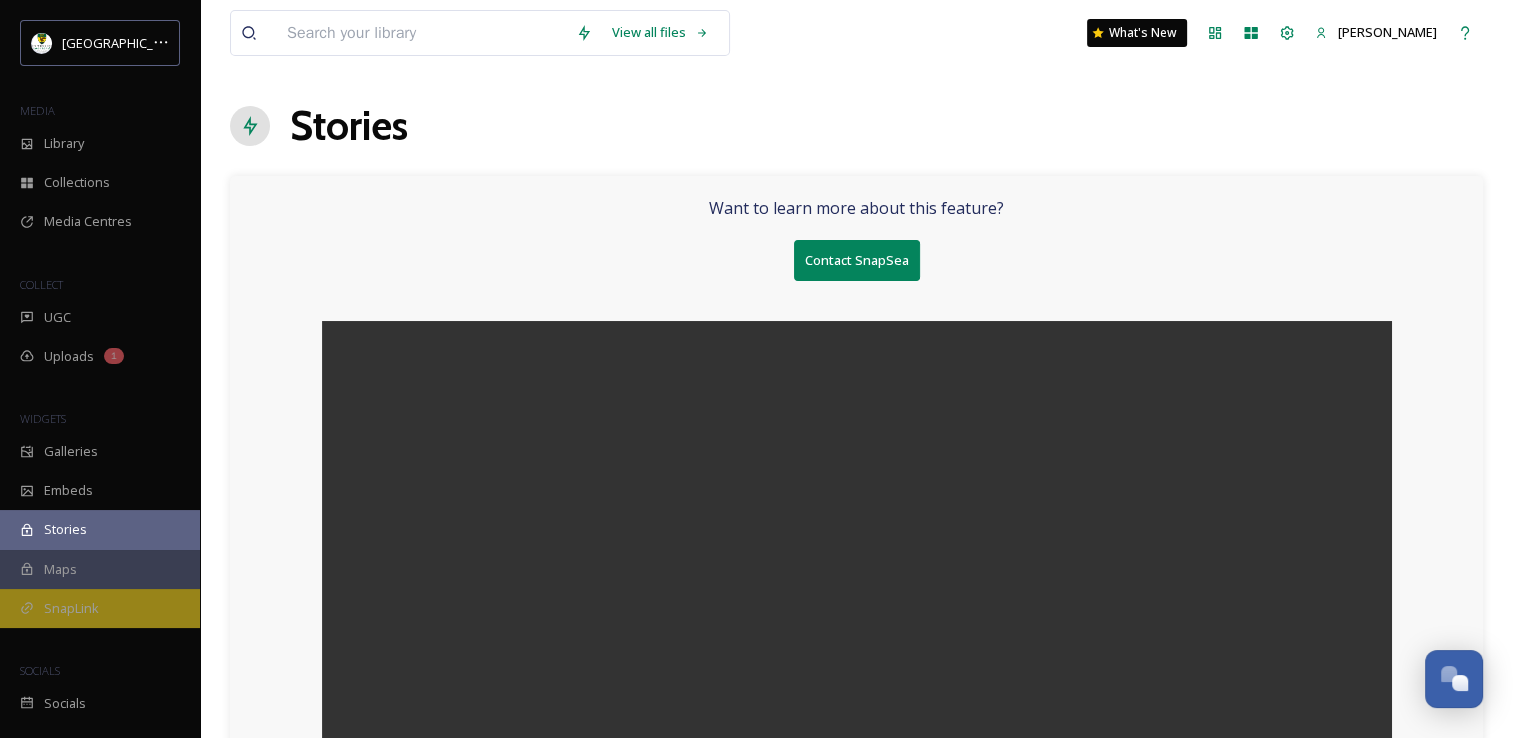 click on "SnapLink" at bounding box center (71, 608) 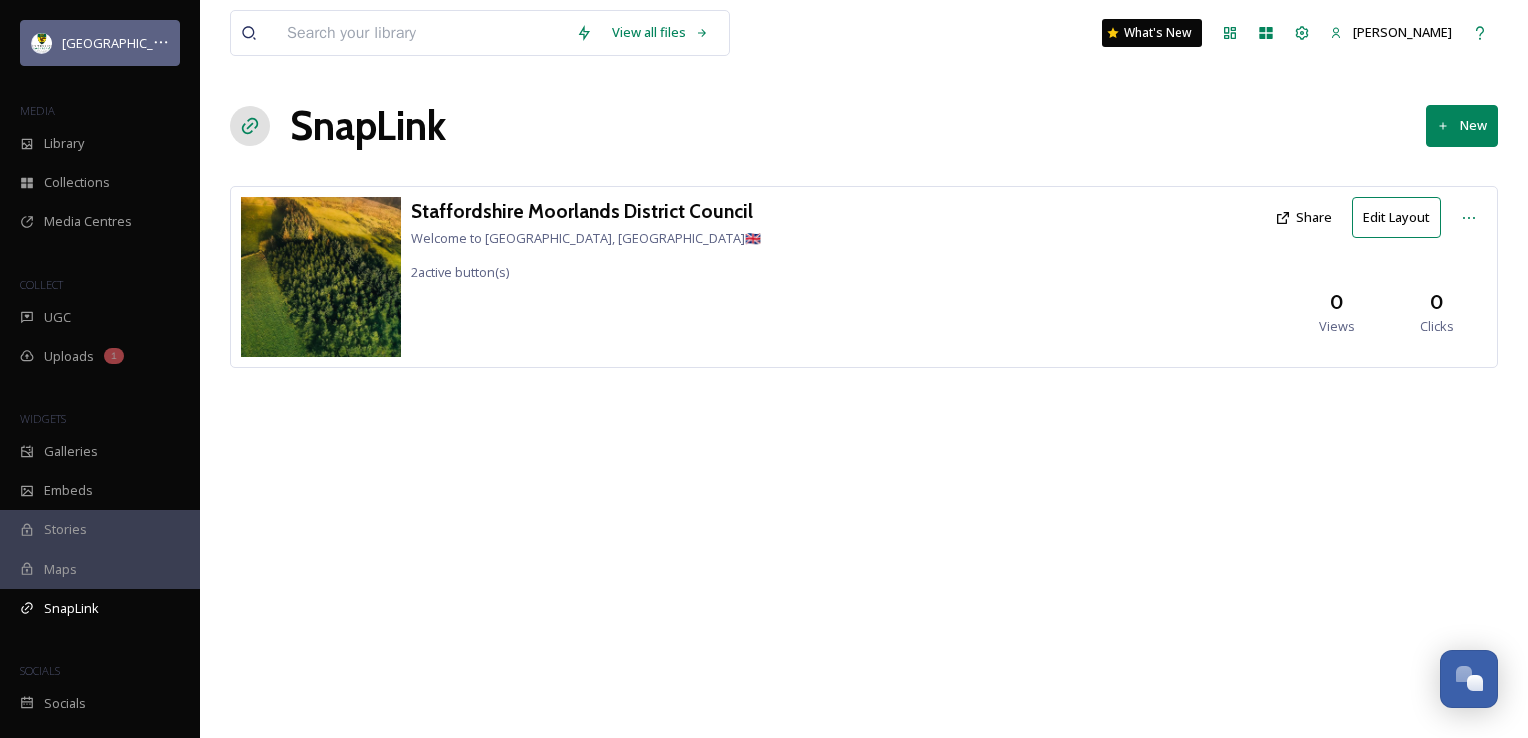 click on "[GEOGRAPHIC_DATA]" at bounding box center [100, 43] 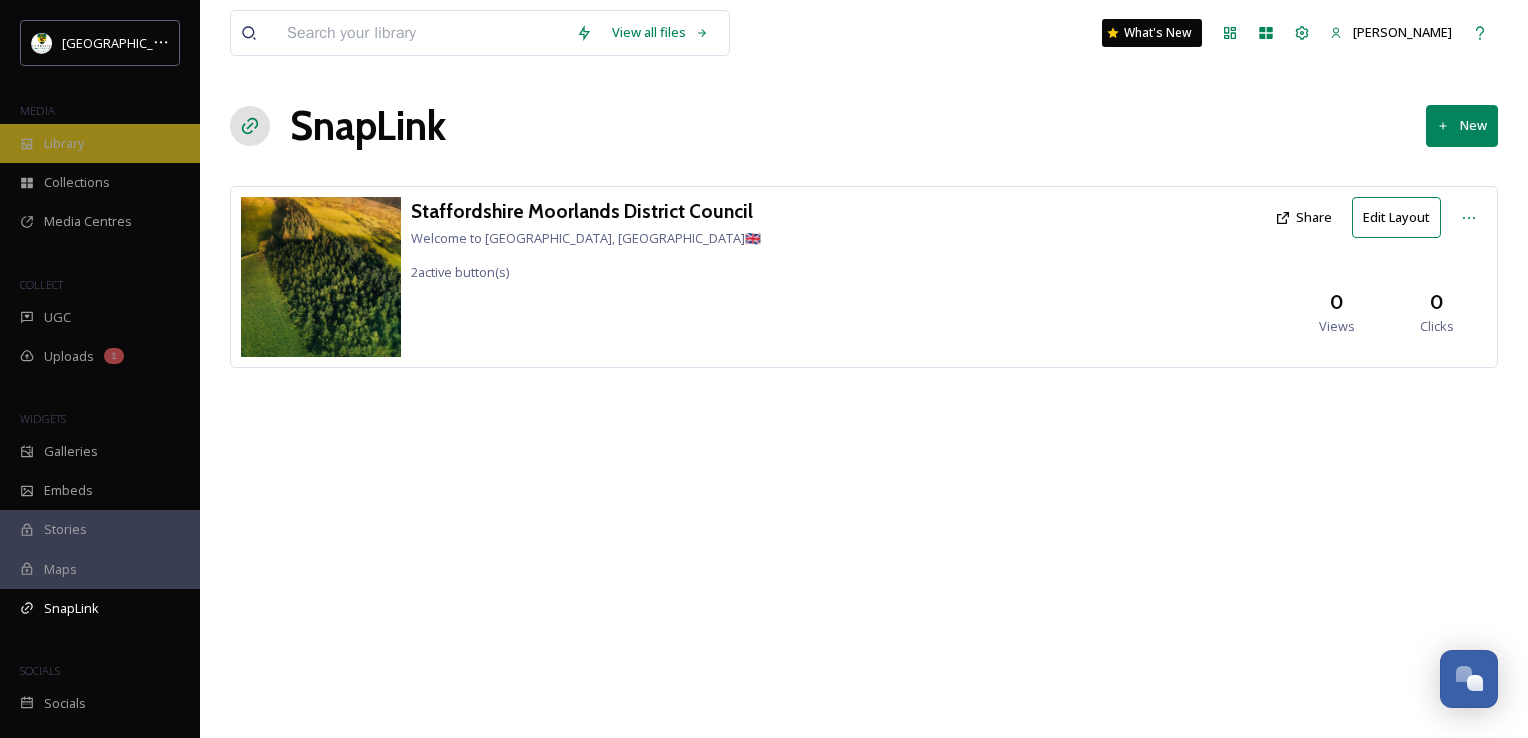 click on "Library" at bounding box center [64, 143] 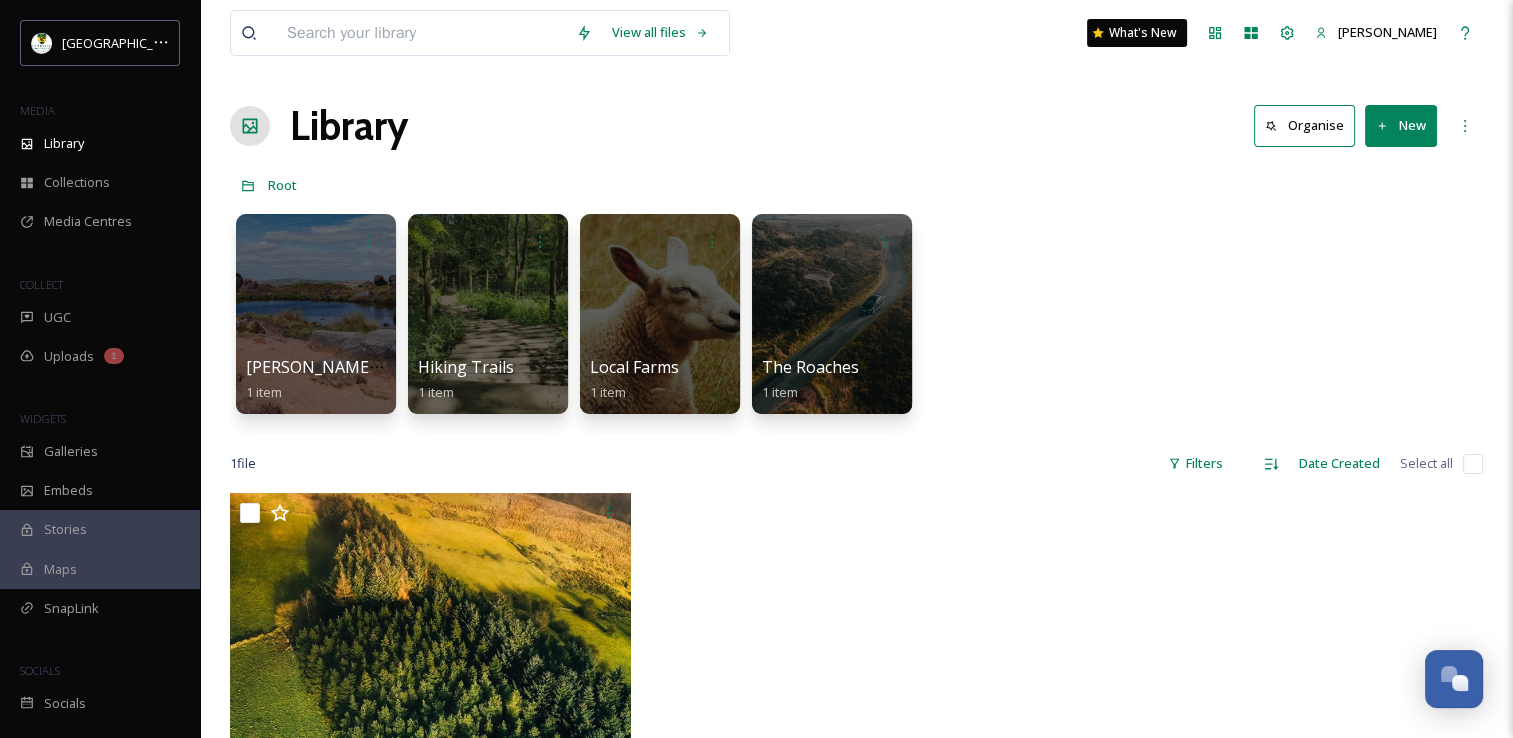 scroll, scrollTop: 28, scrollLeft: 0, axis: vertical 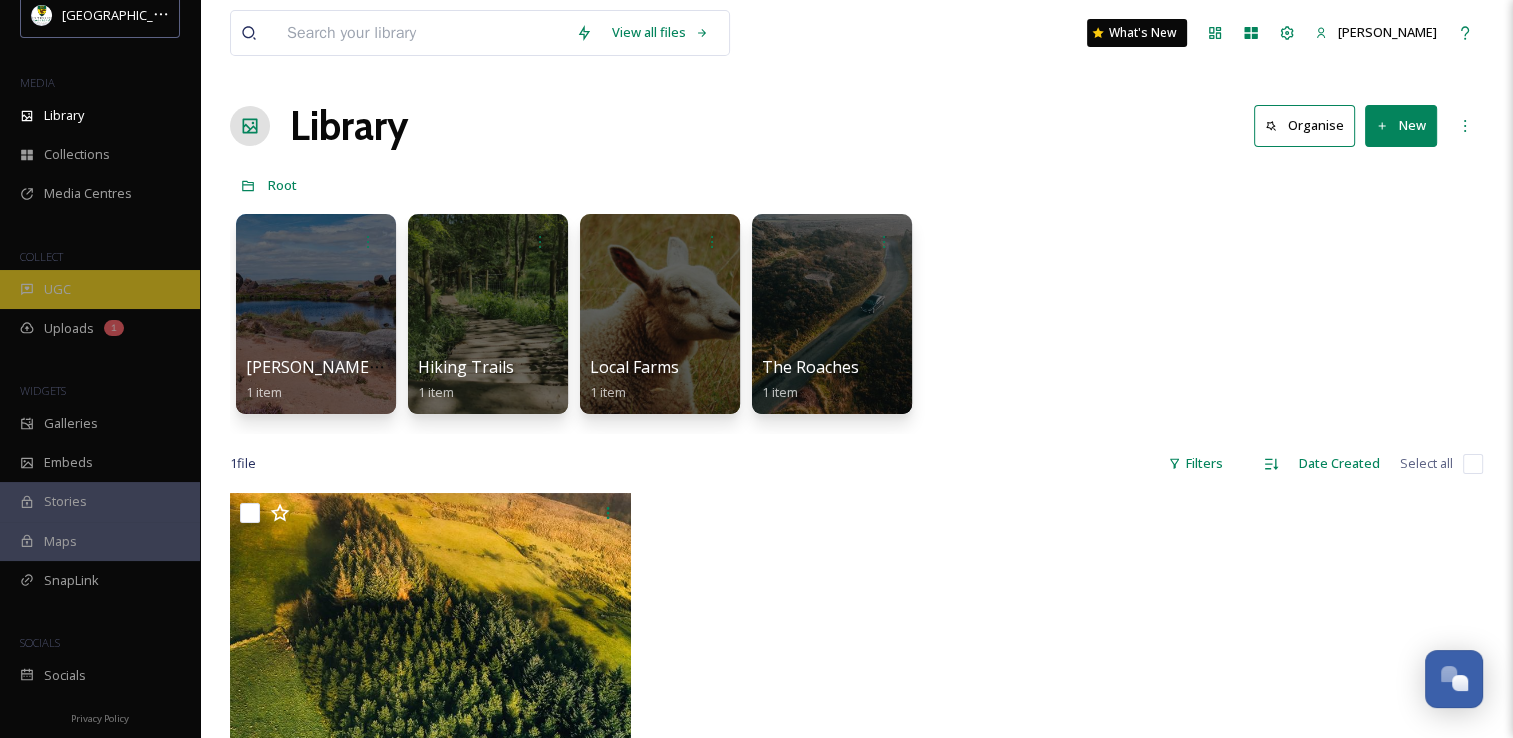 click on "UGC" at bounding box center [100, 289] 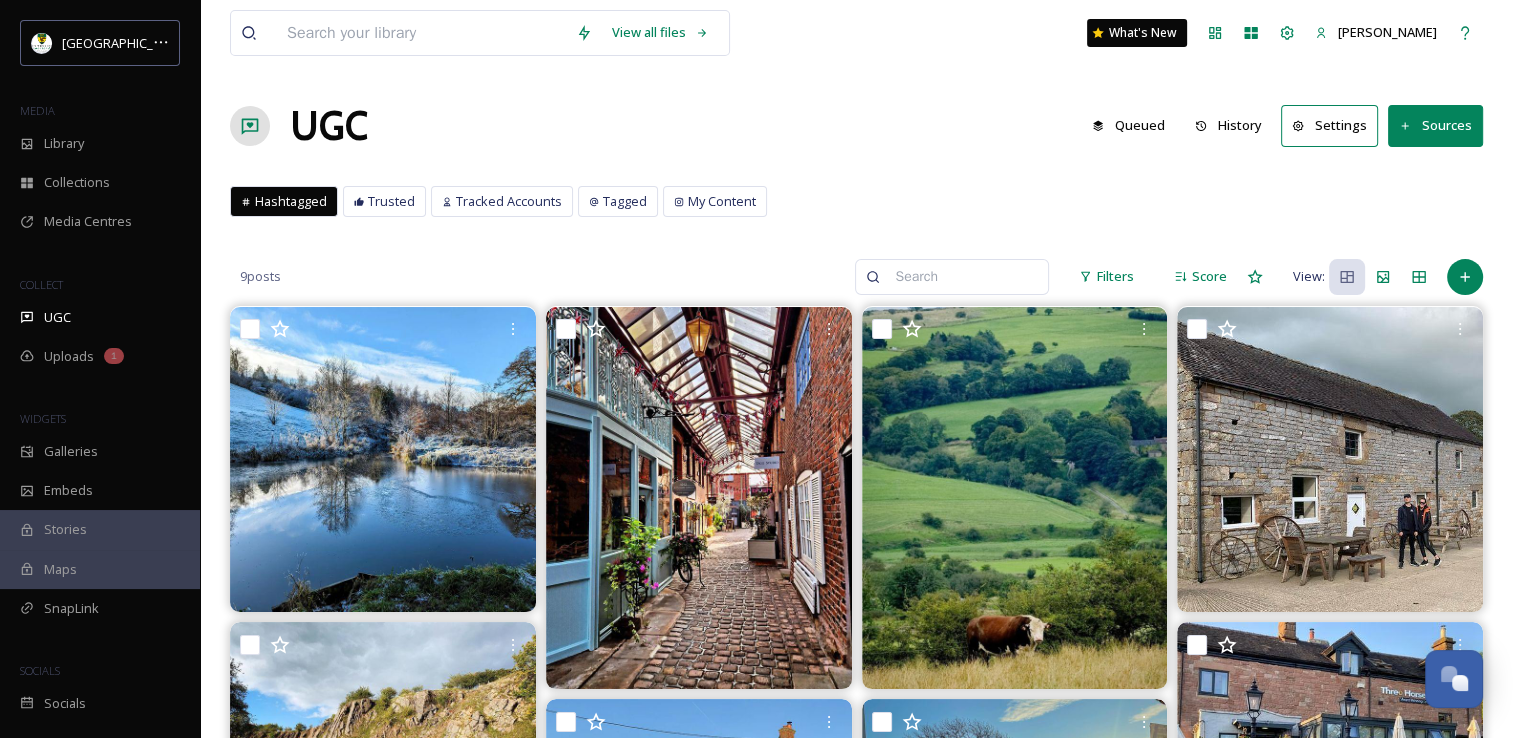 click on "Settings" at bounding box center (1329, 125) 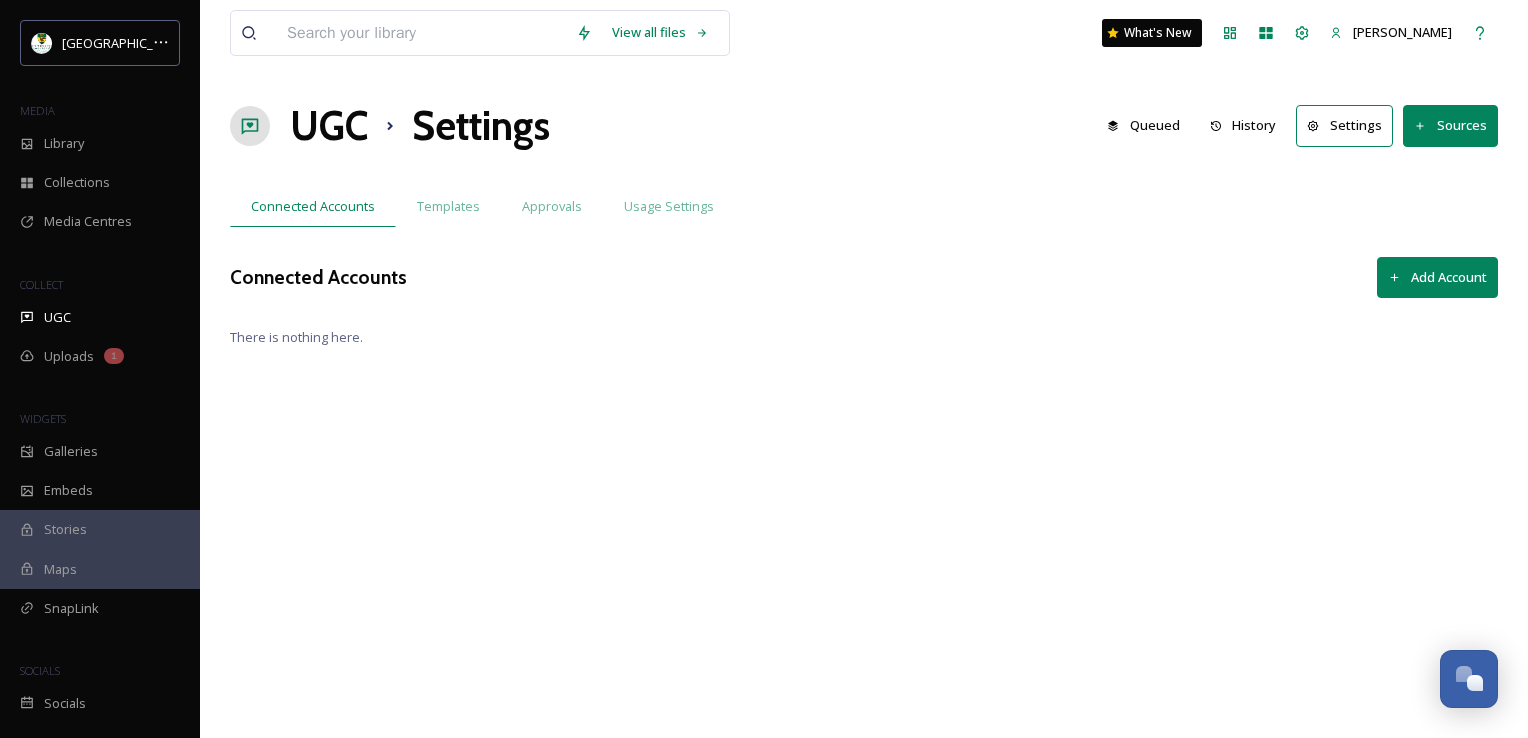 click on "Add Account" at bounding box center [1437, 277] 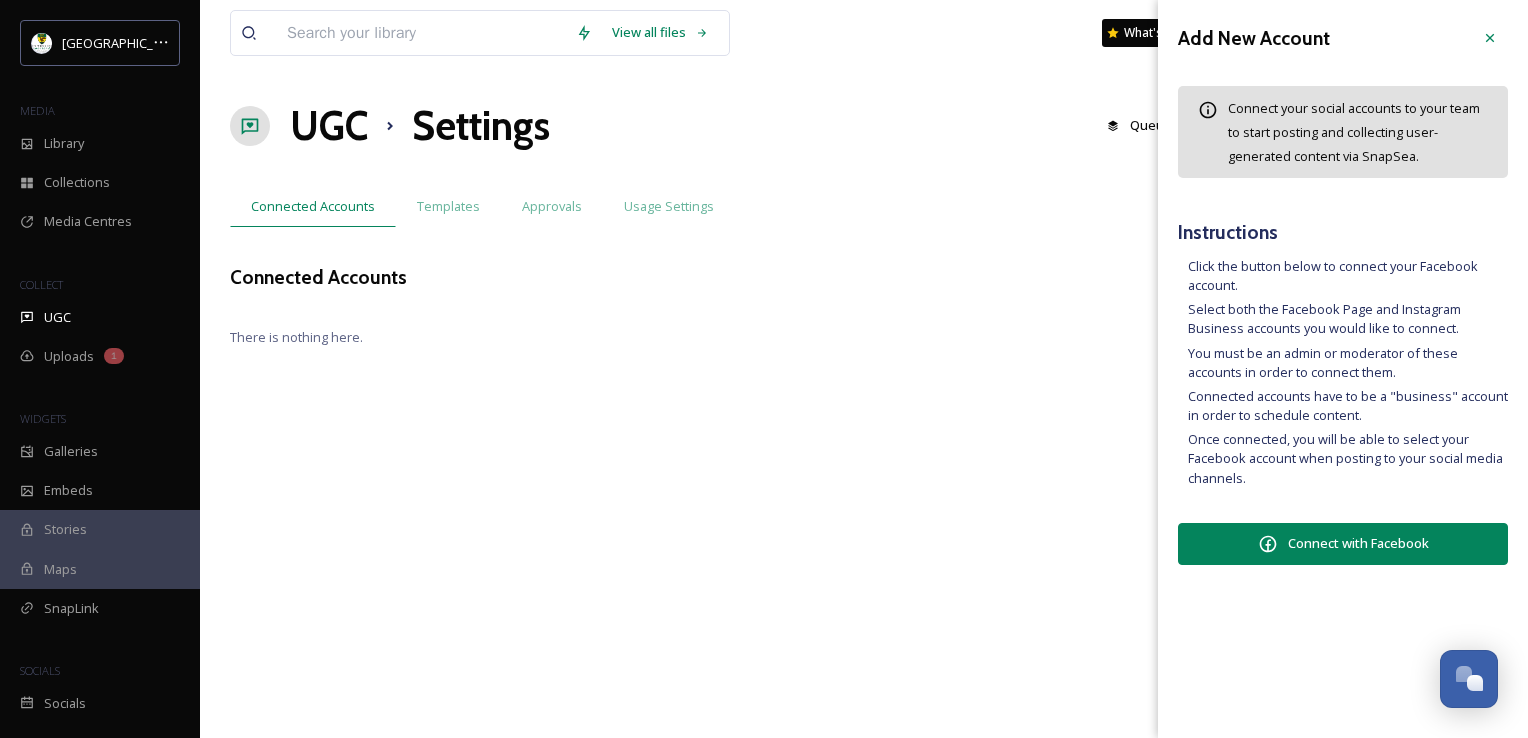 click on "Connected Accounts Add Account" at bounding box center (864, 277) 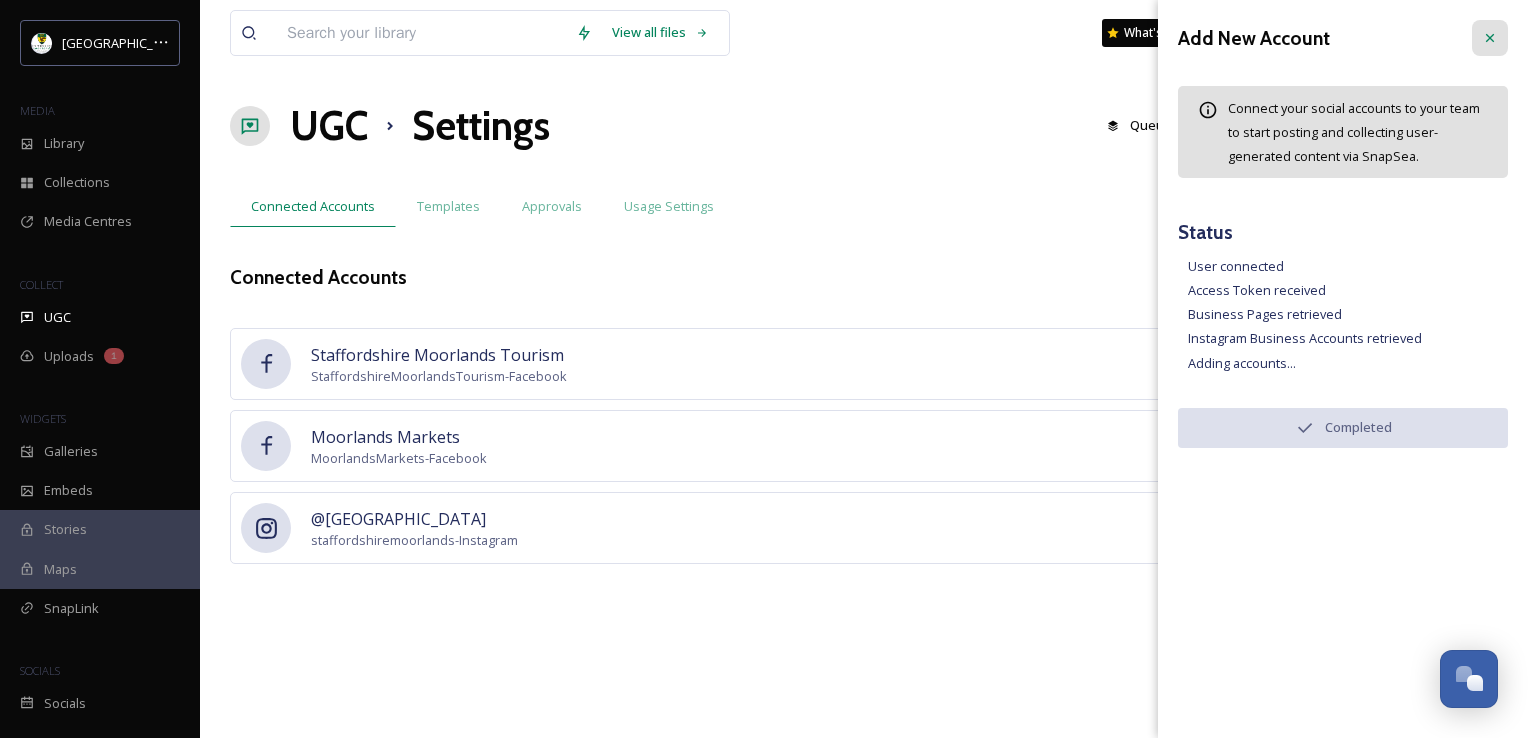 click 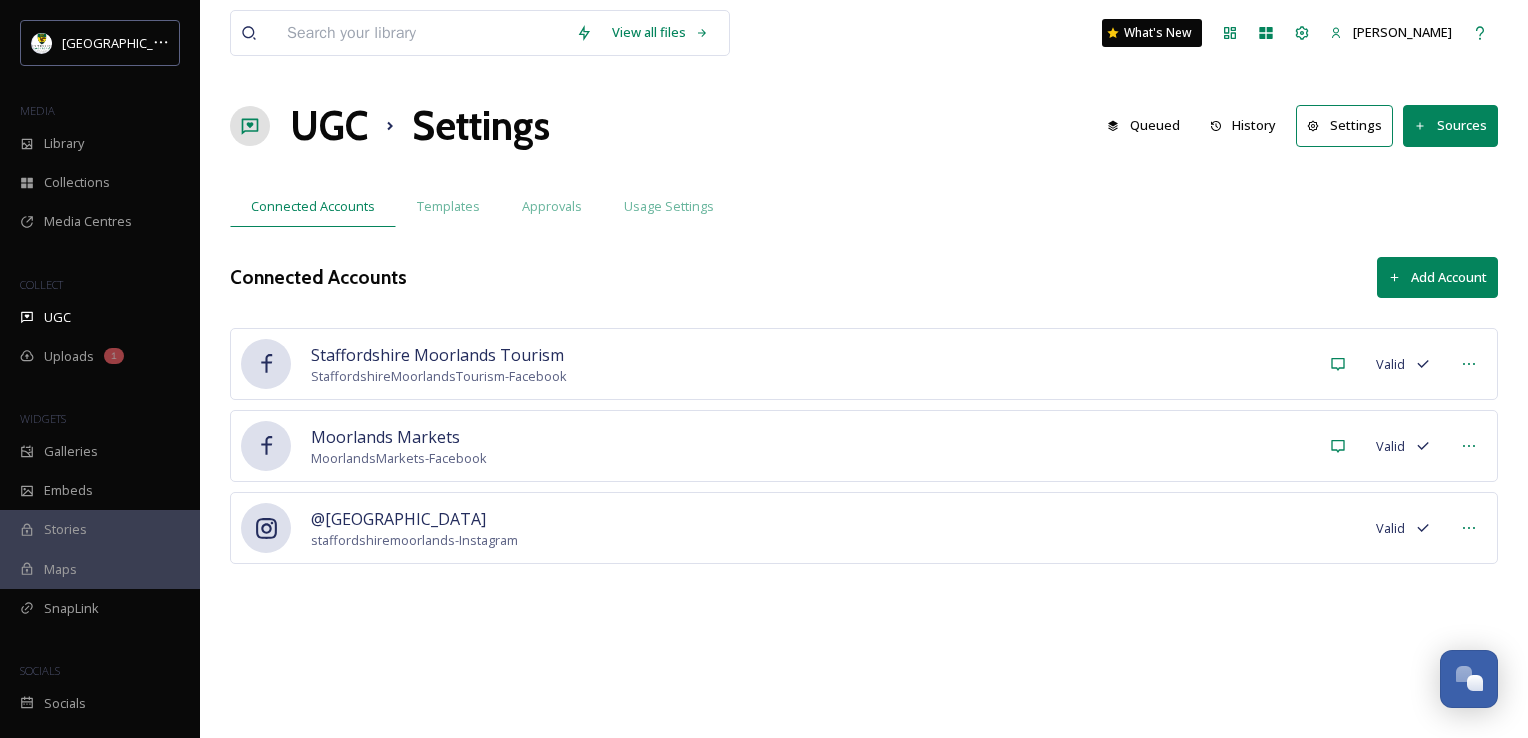 click on "Add Account" at bounding box center [1437, 277] 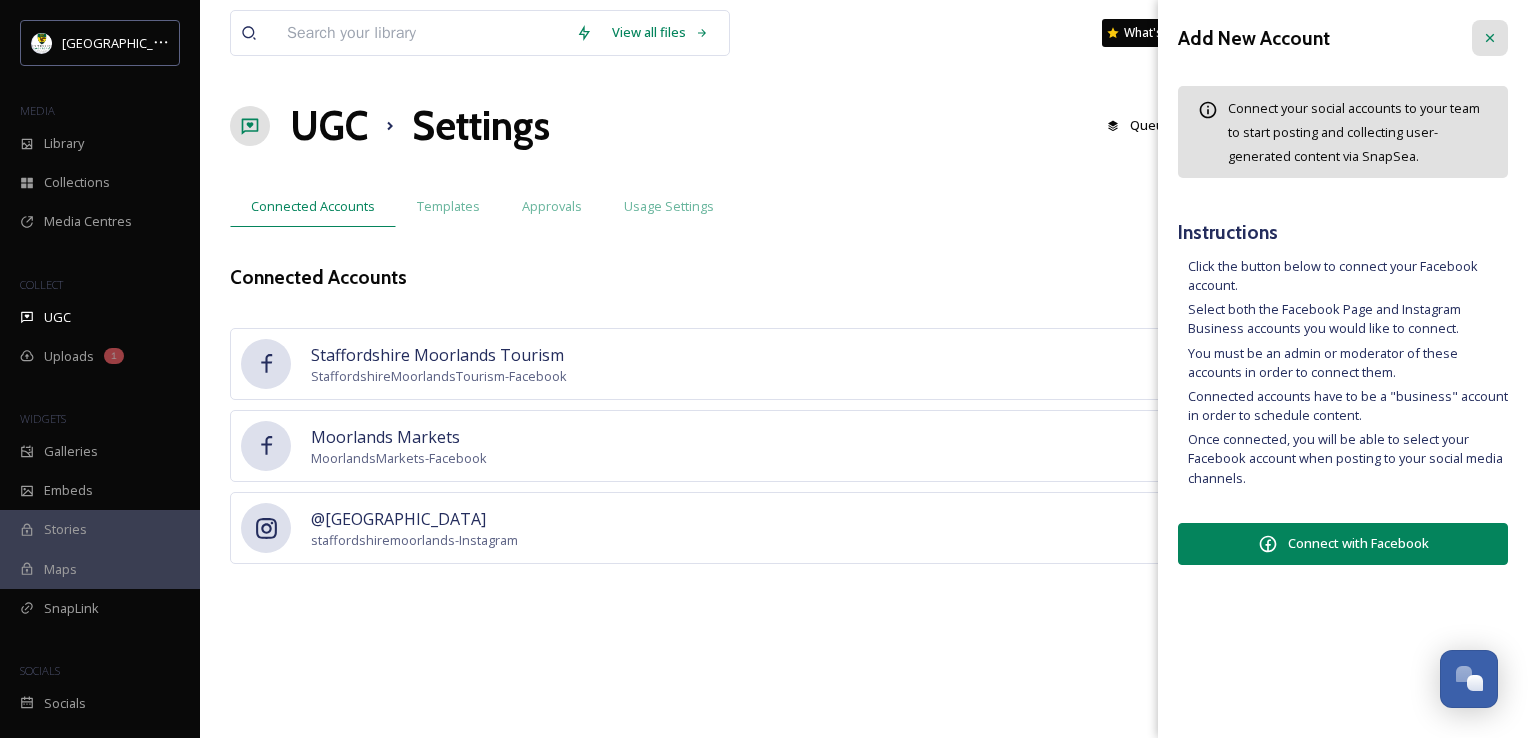 click 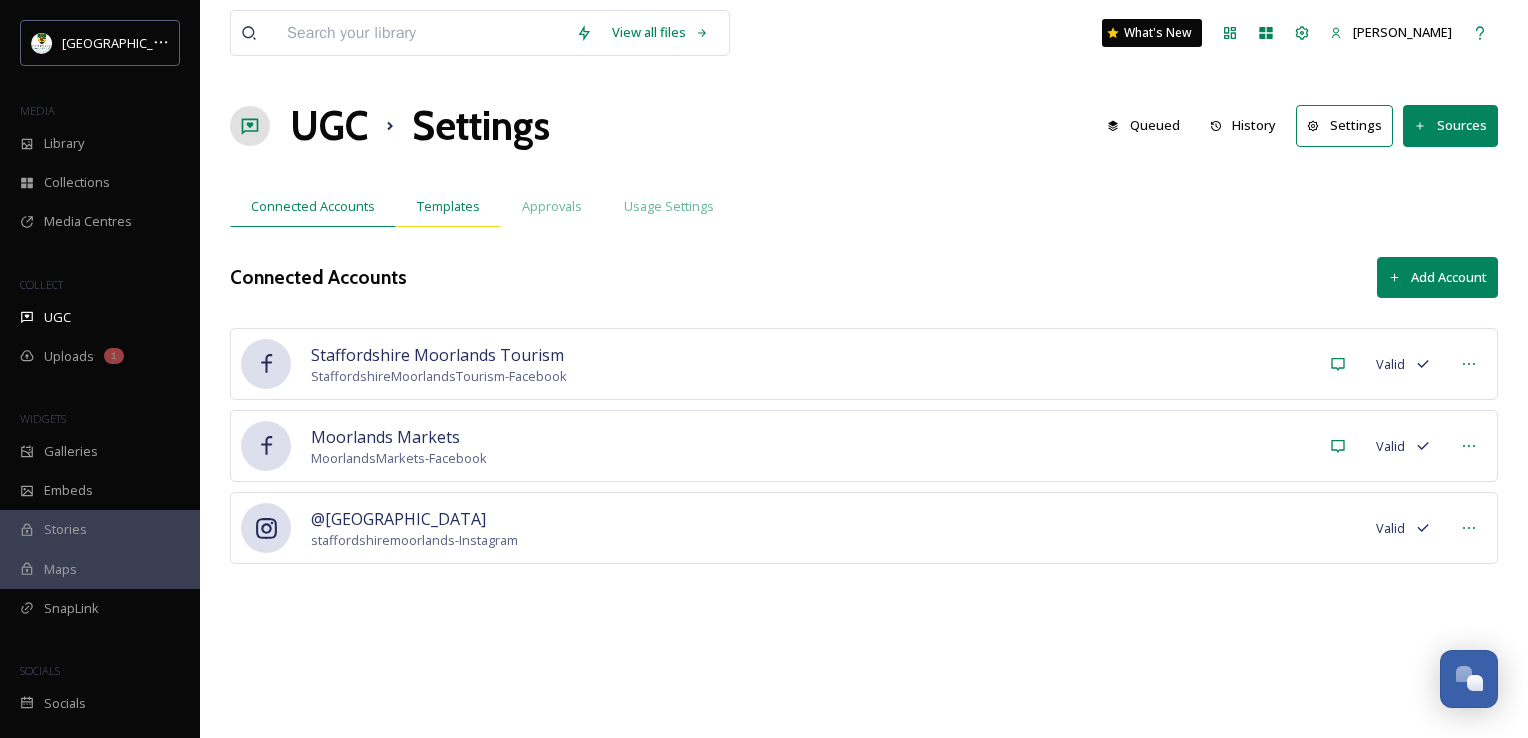 click on "Templates" at bounding box center (448, 206) 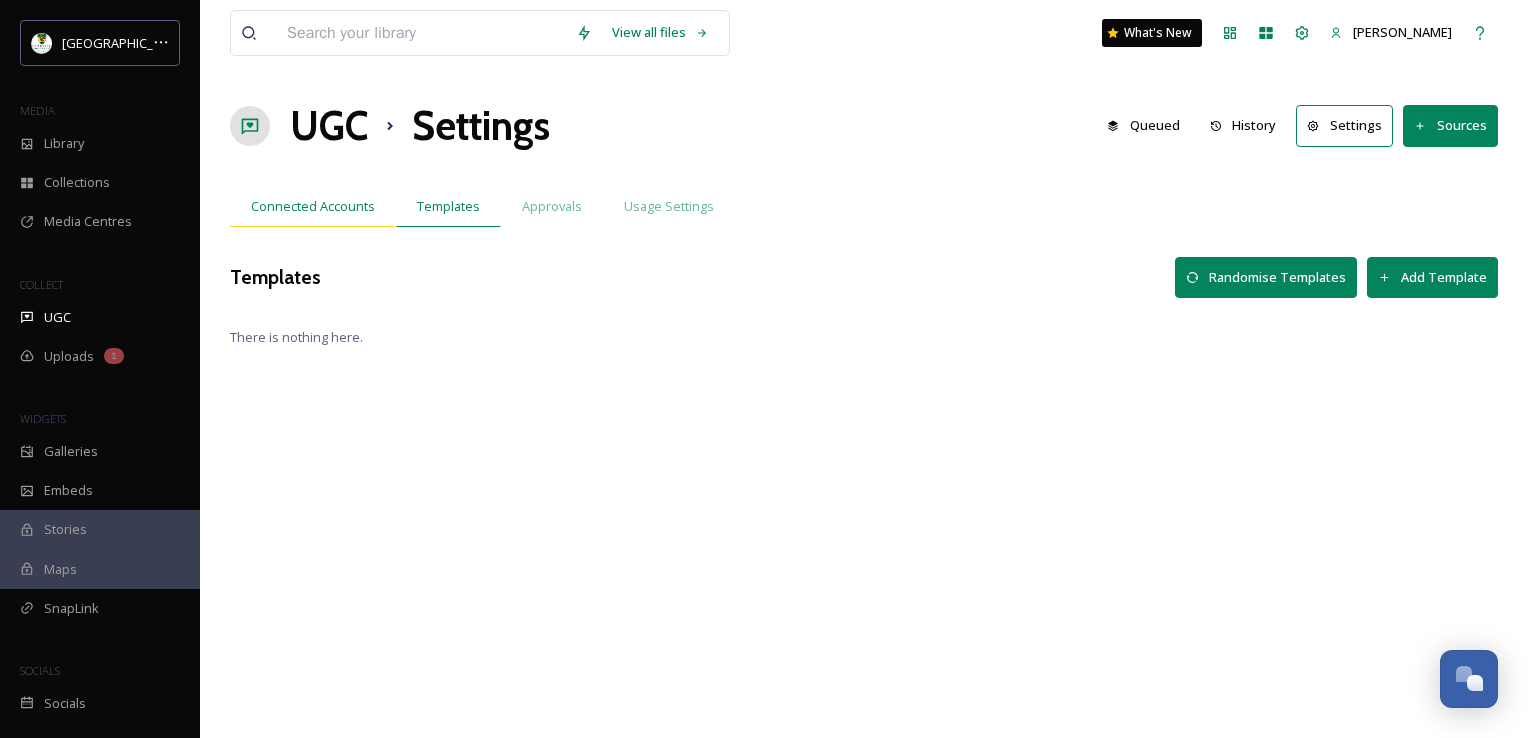 click on "Connected Accounts" at bounding box center (313, 206) 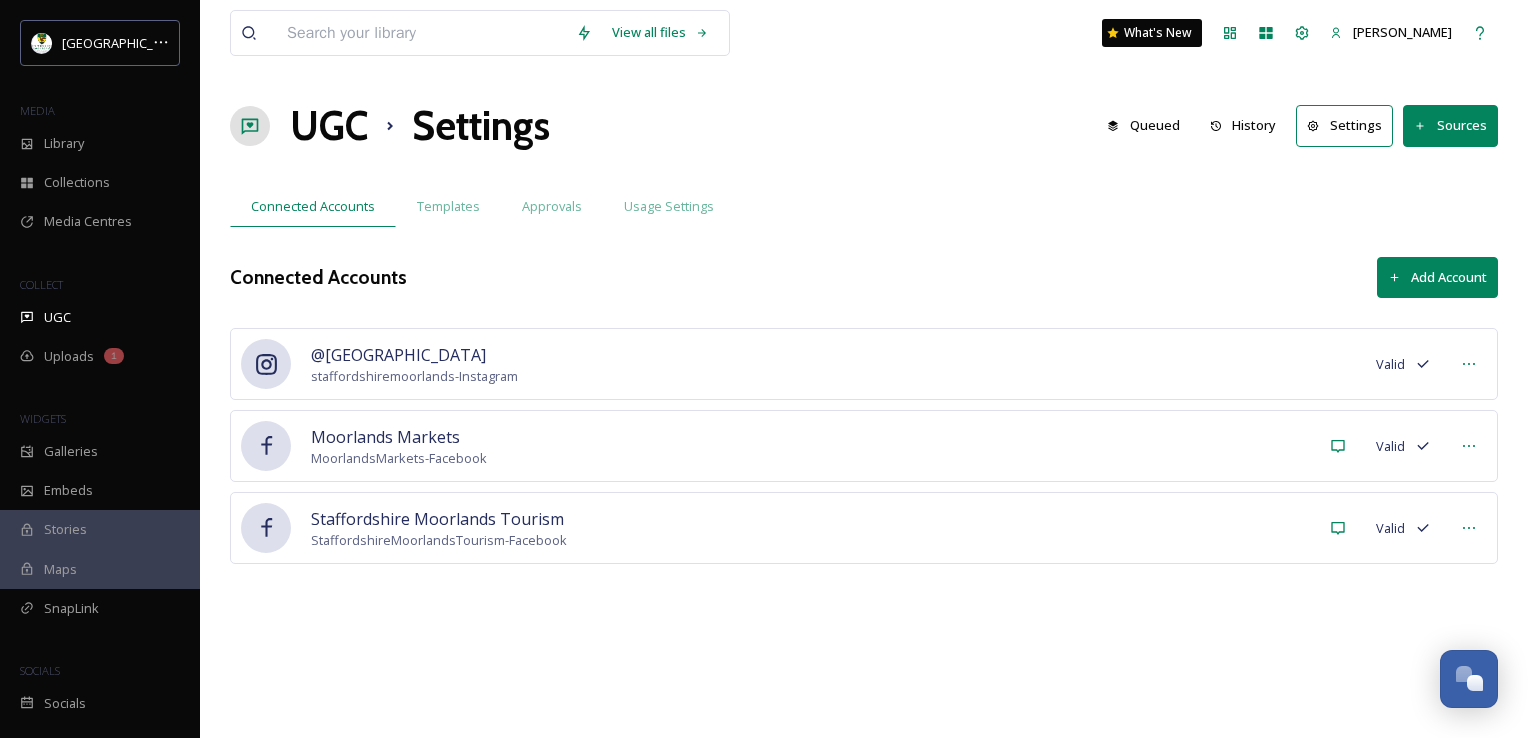 click on "Sources" at bounding box center (1450, 125) 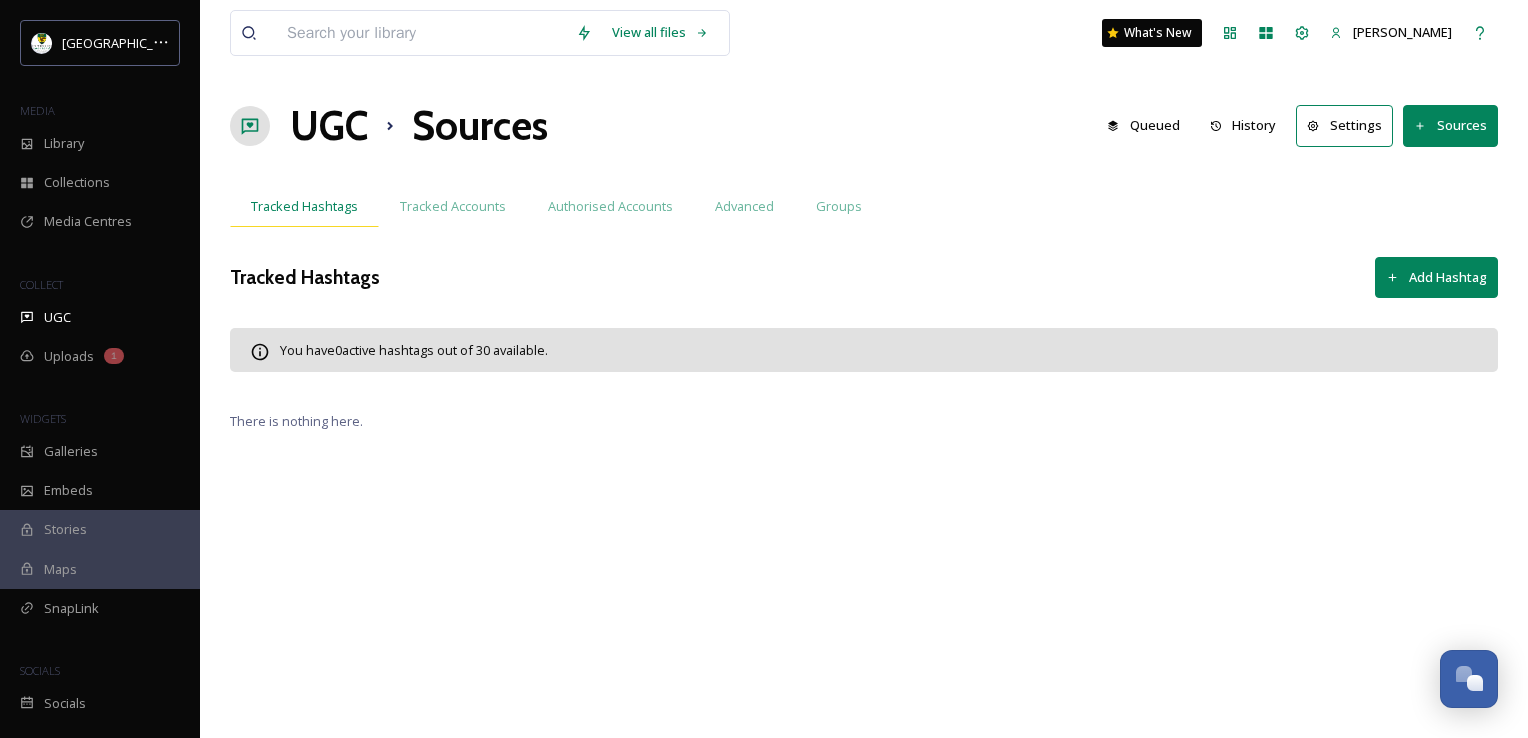 click on "Tracked Hashtags" at bounding box center (304, 206) 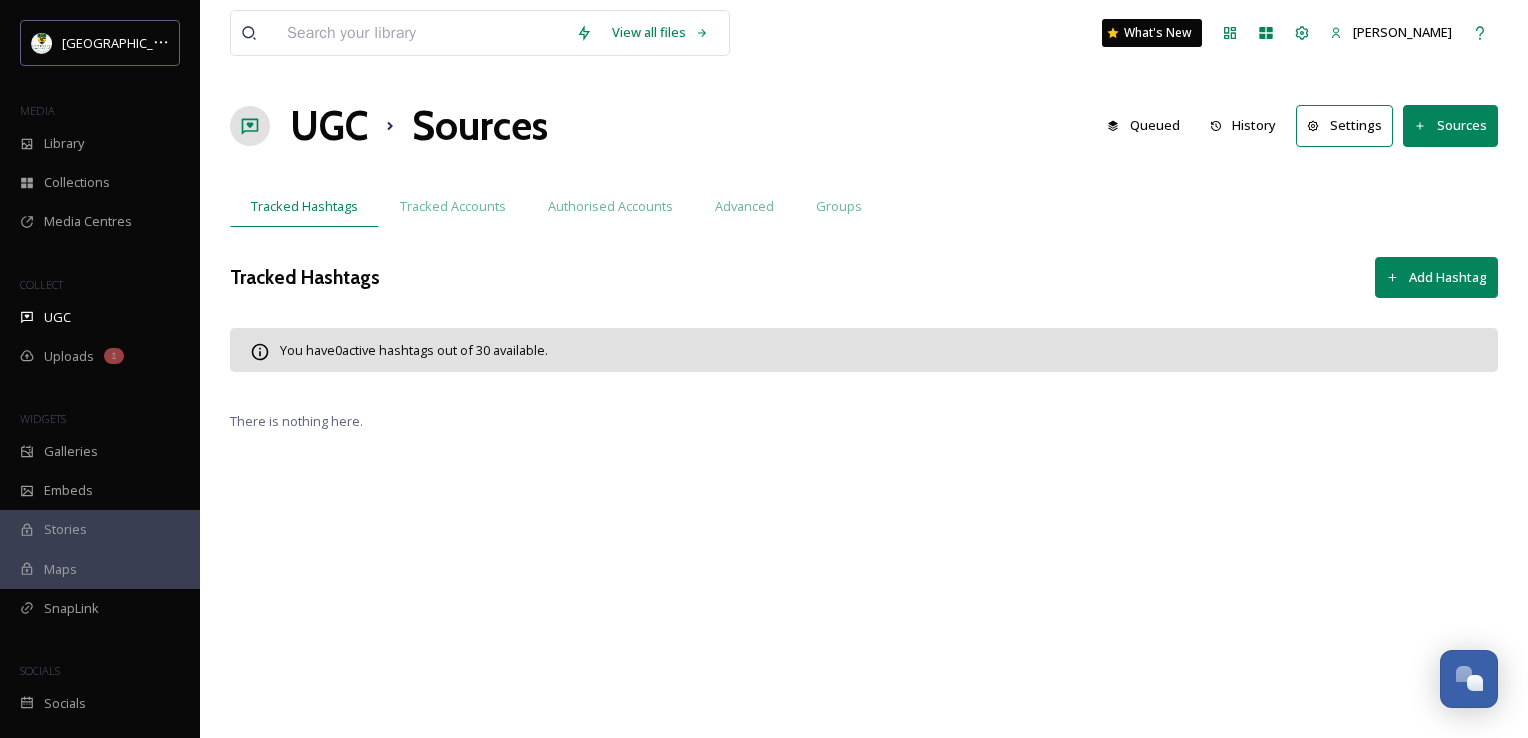 click on "Sources" at bounding box center [1450, 125] 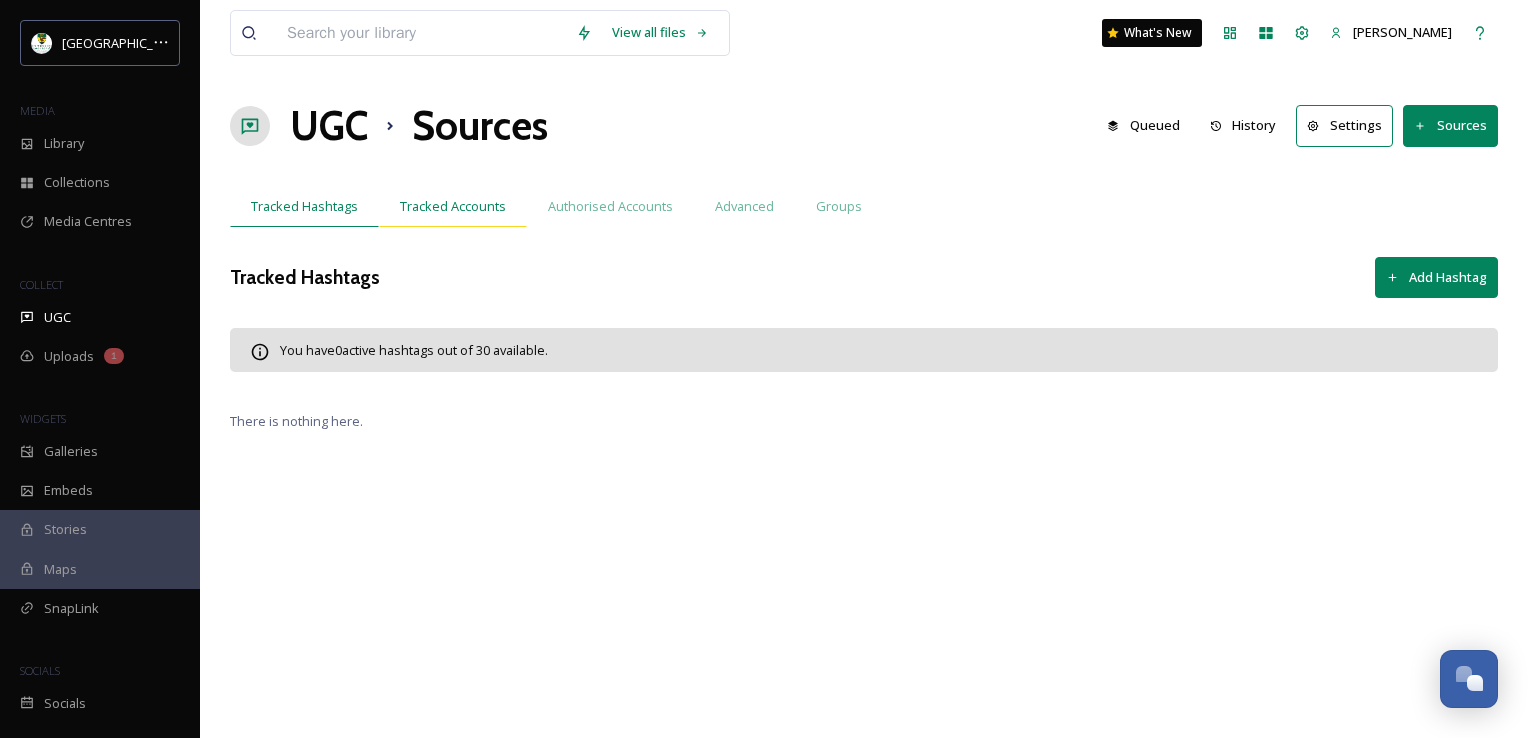 click on "Tracked Accounts" at bounding box center [453, 206] 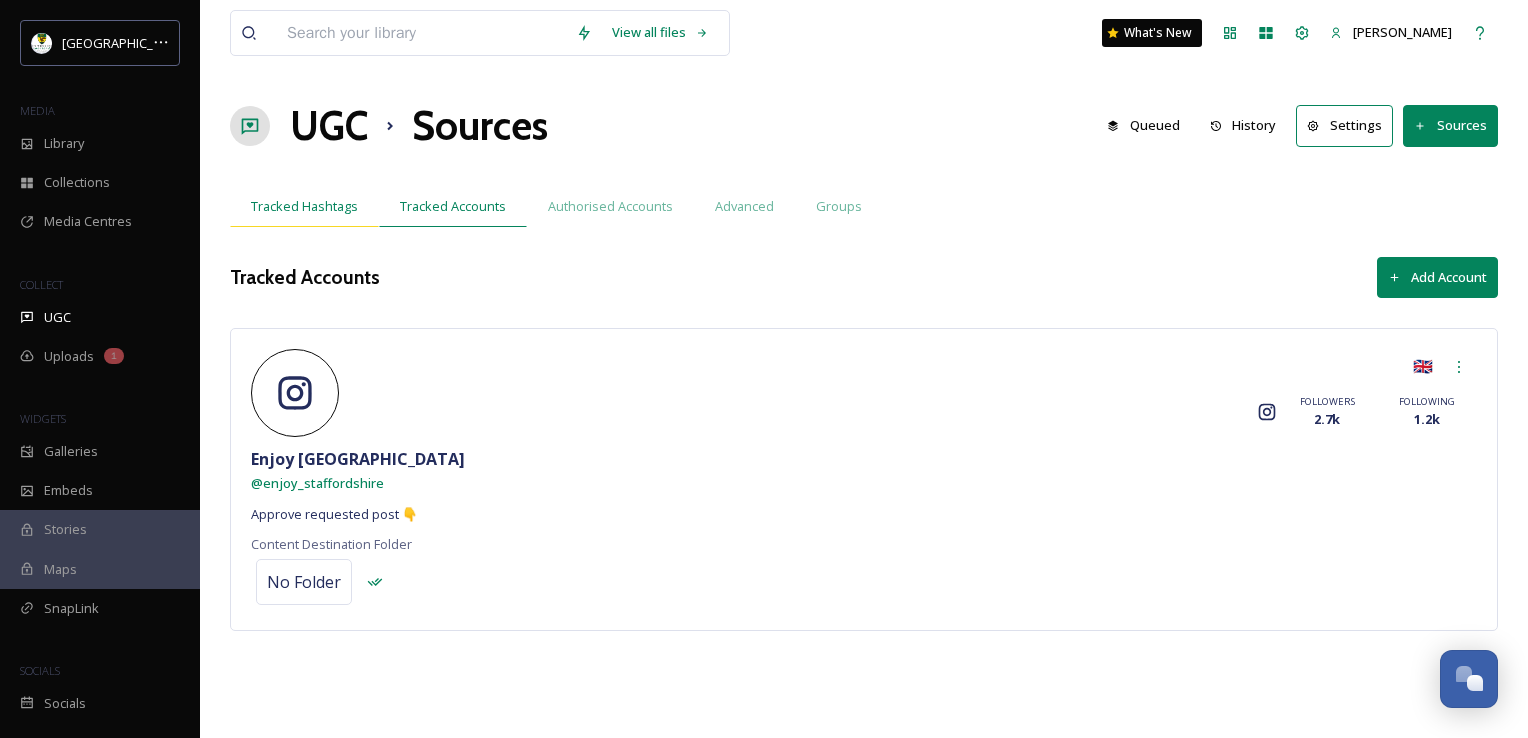 click on "Tracked Hashtags" at bounding box center (304, 206) 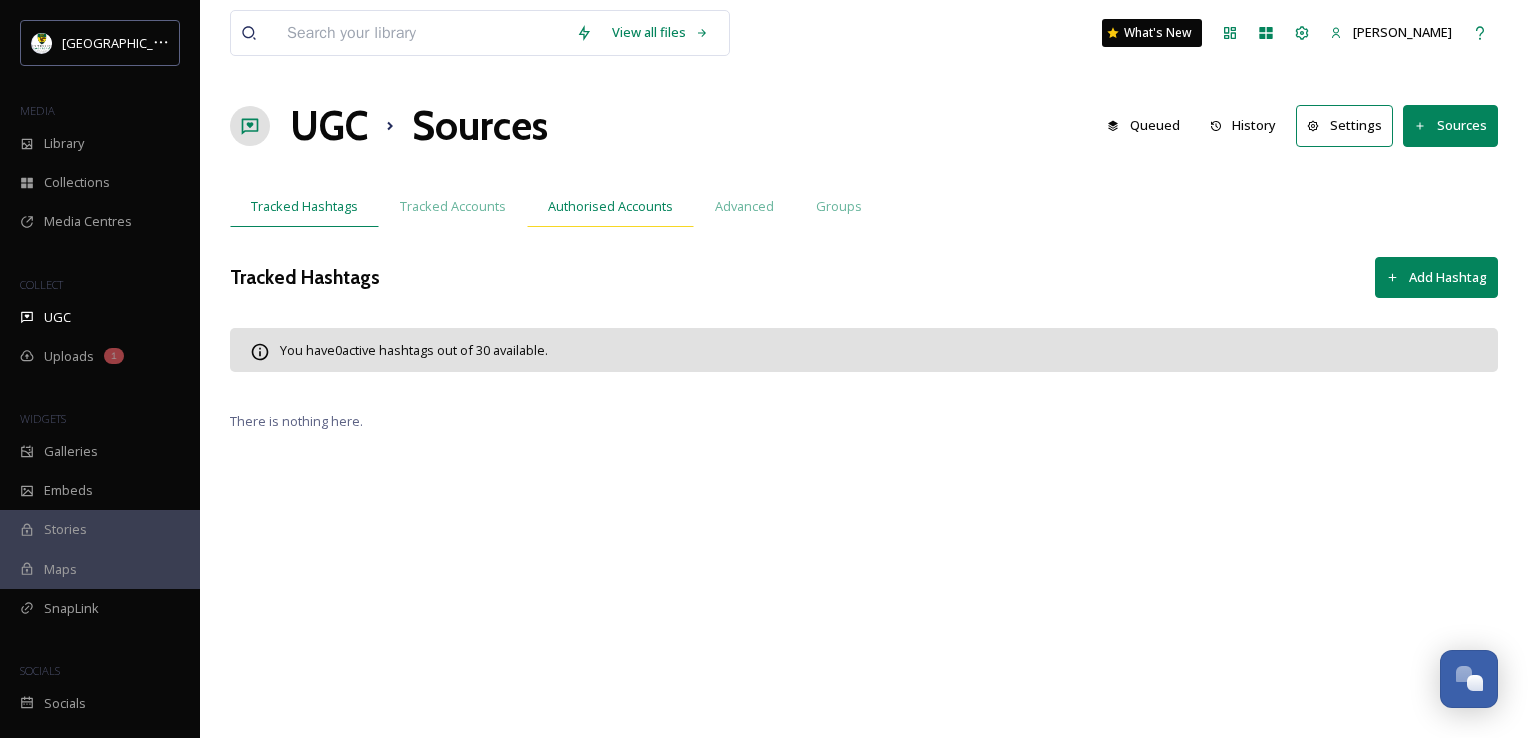 click on "Authorised Accounts" at bounding box center [610, 206] 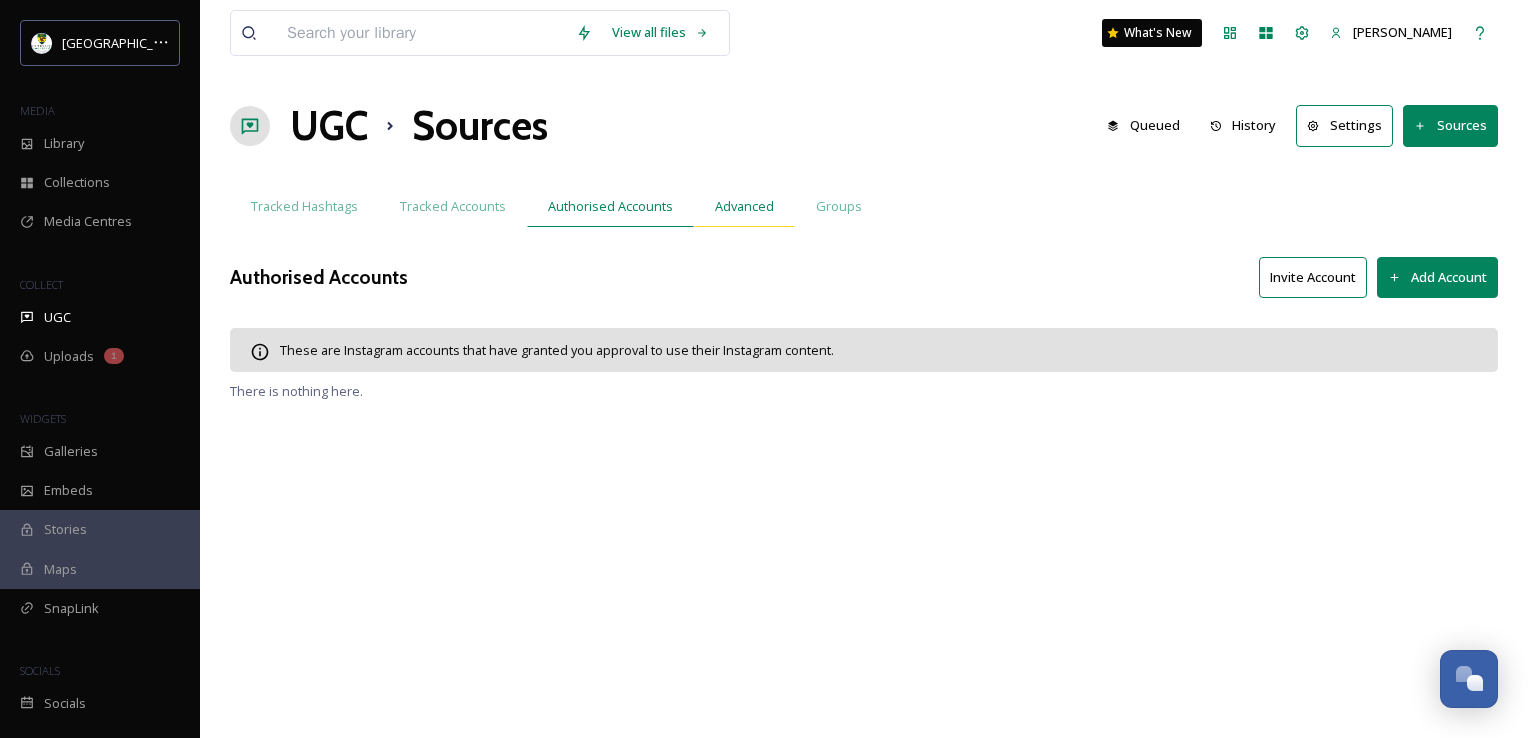 click on "Advanced" at bounding box center [744, 206] 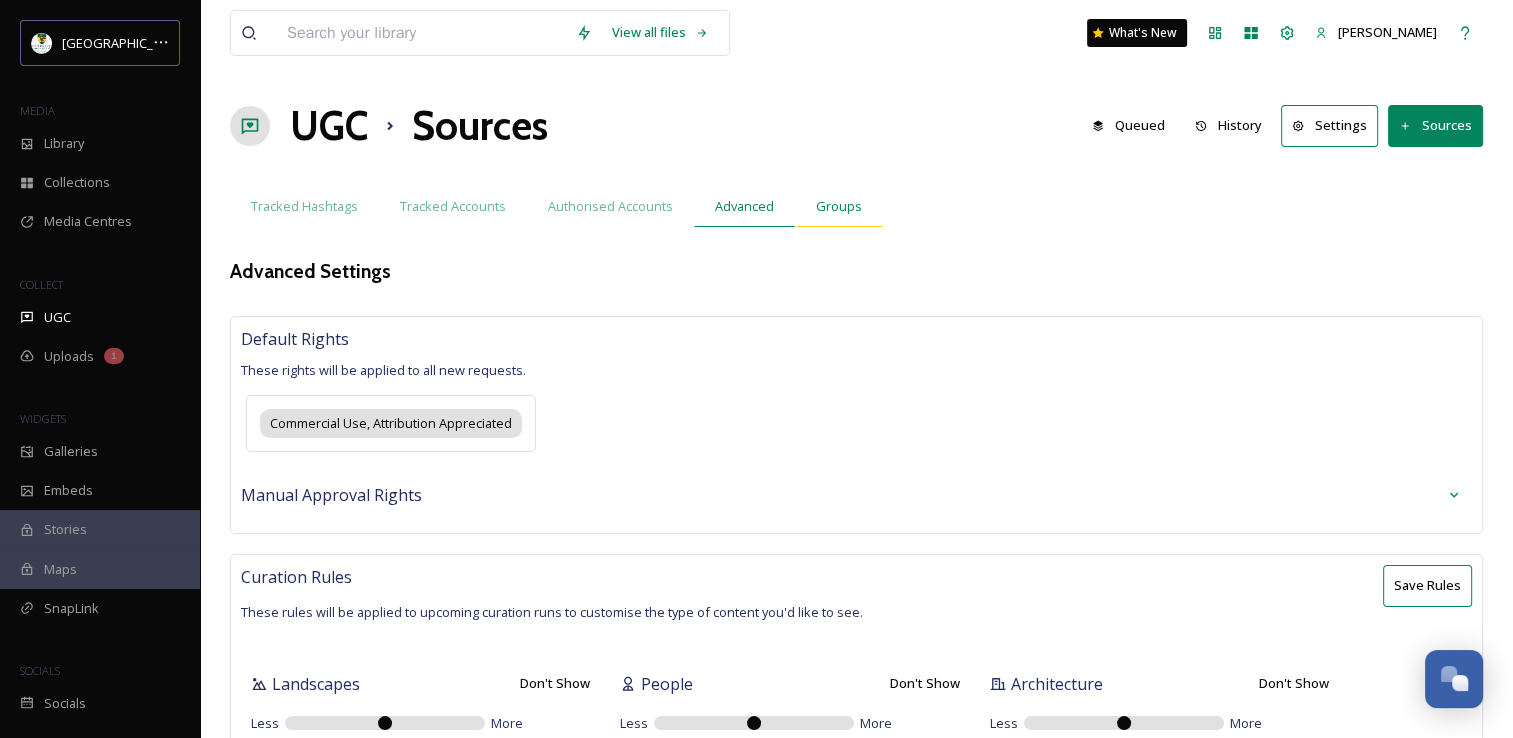 click on "Groups" at bounding box center [839, 206] 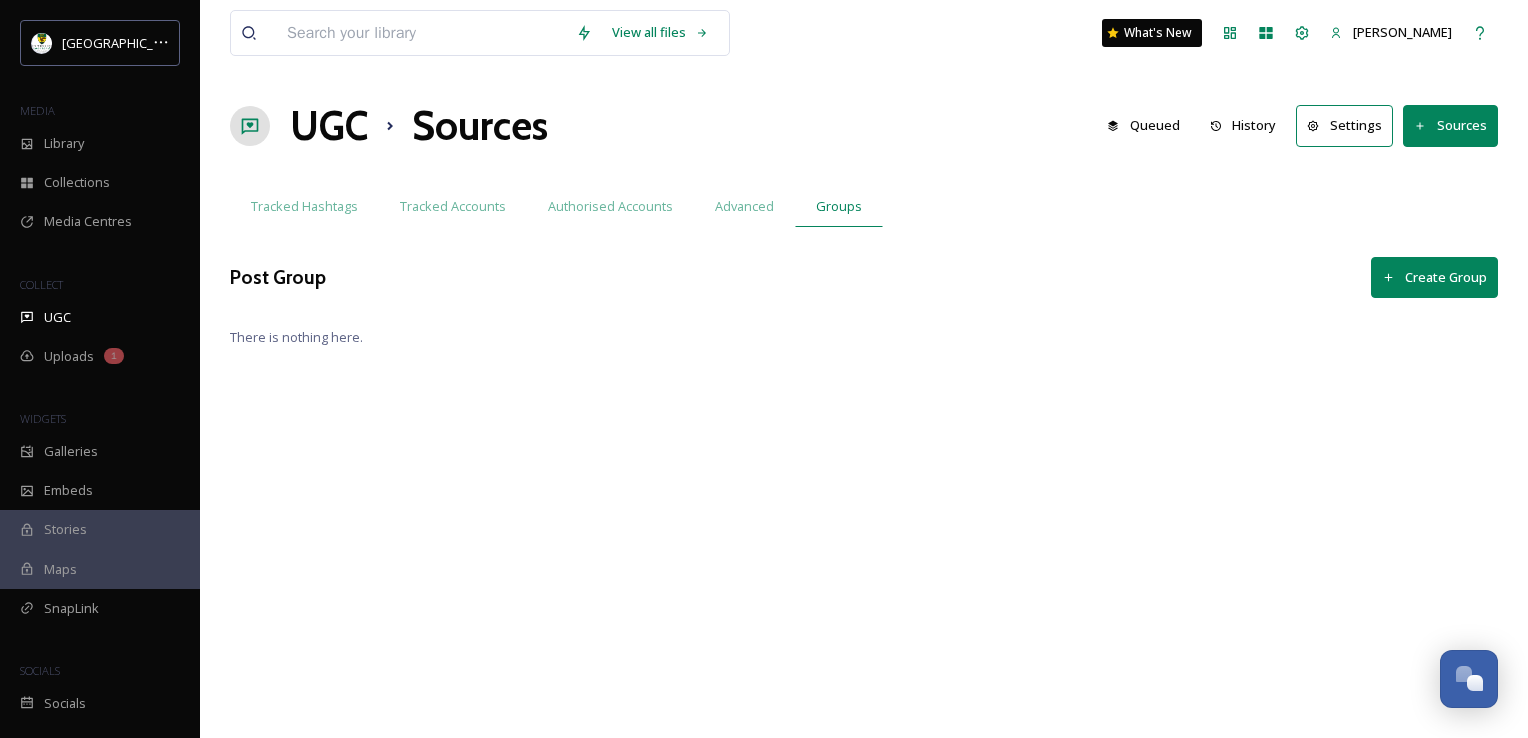 click on "Settings" at bounding box center (1344, 125) 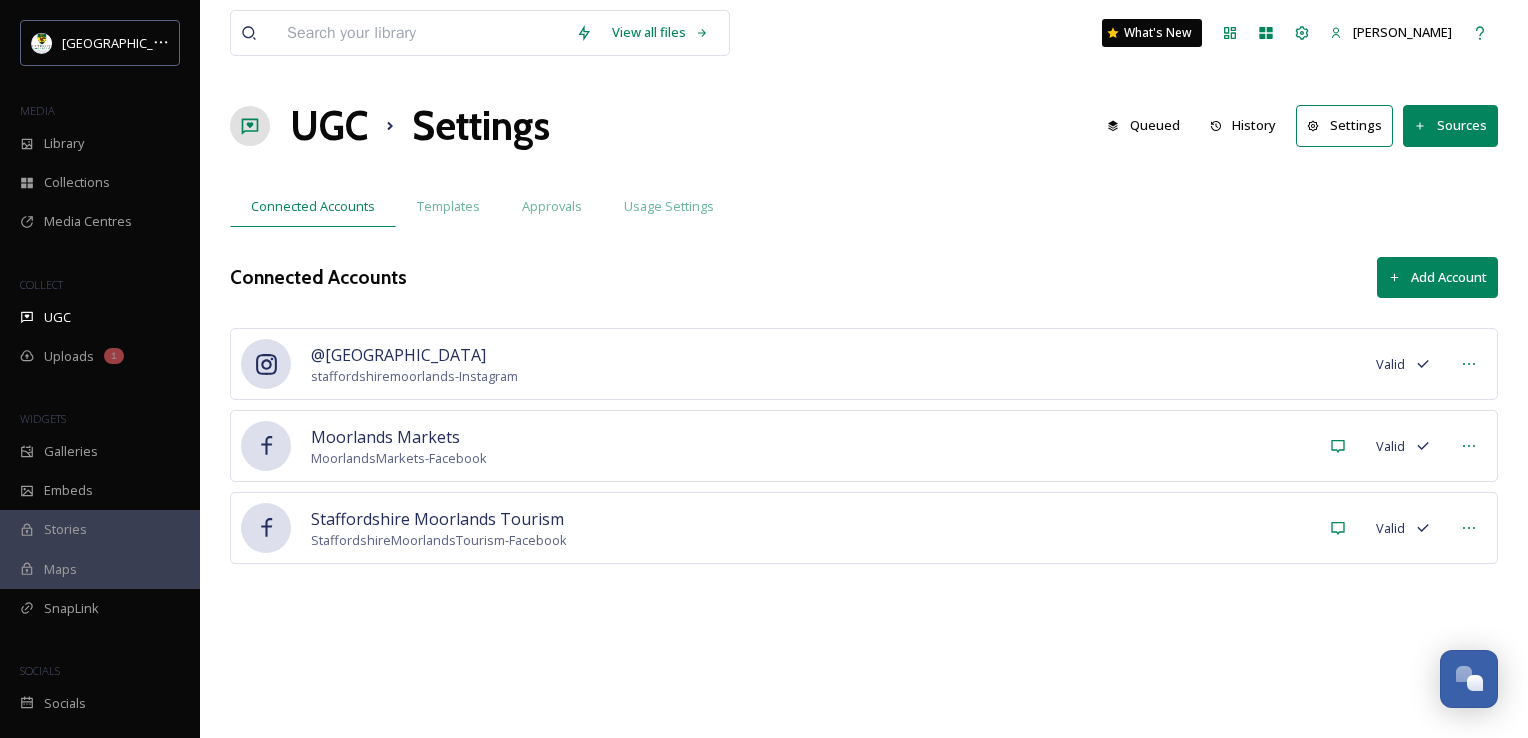 click on "Add Account" at bounding box center (1437, 277) 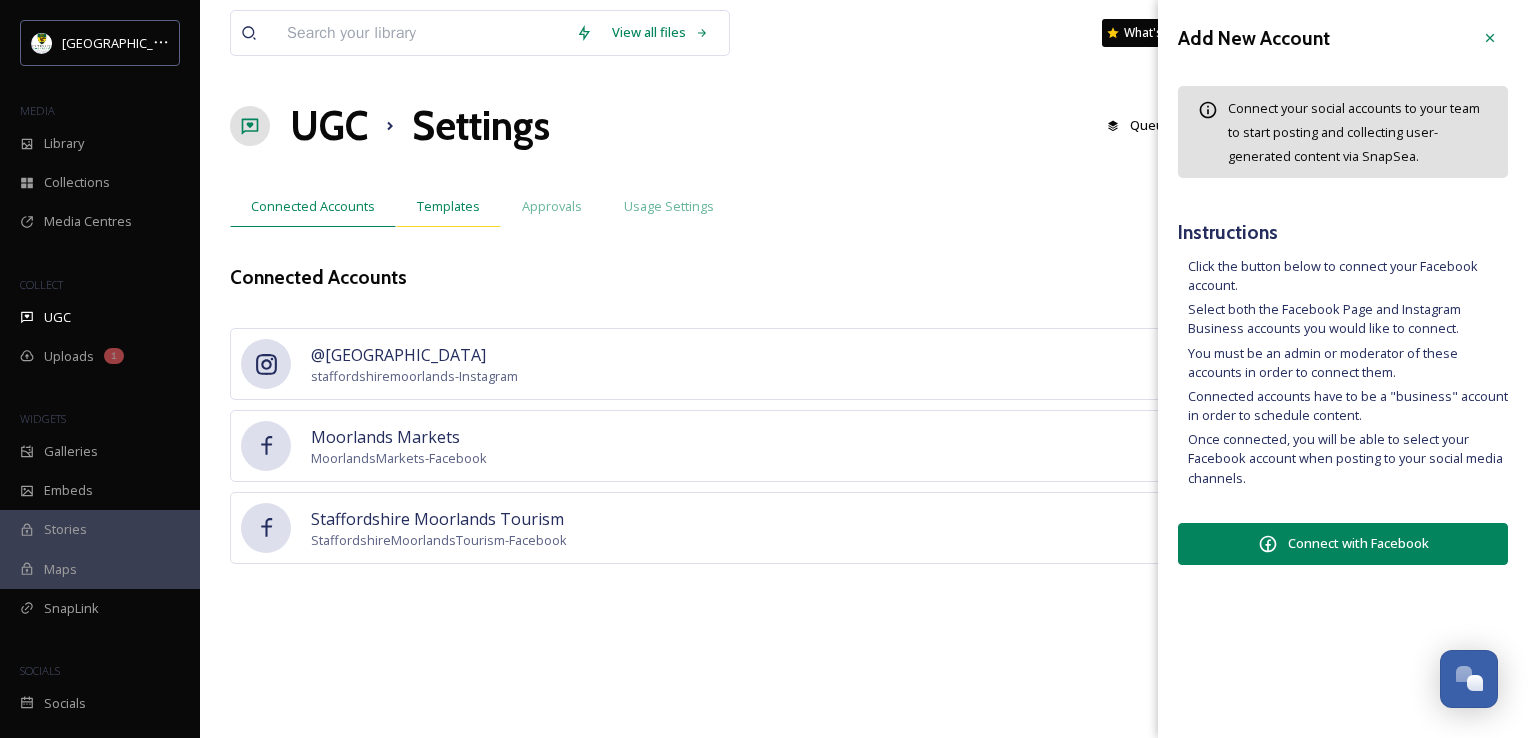 click on "Templates" at bounding box center (448, 206) 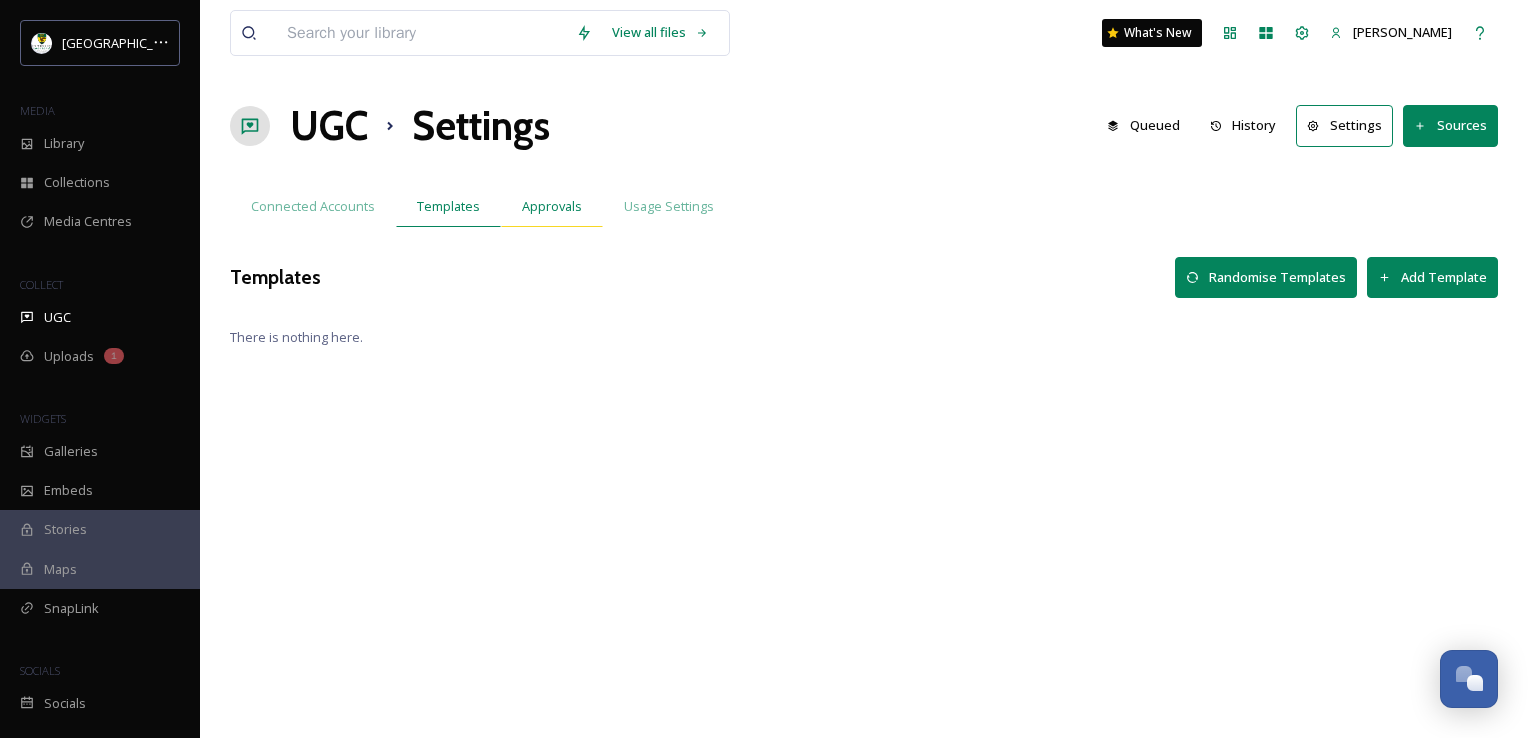 click on "Approvals" at bounding box center (552, 206) 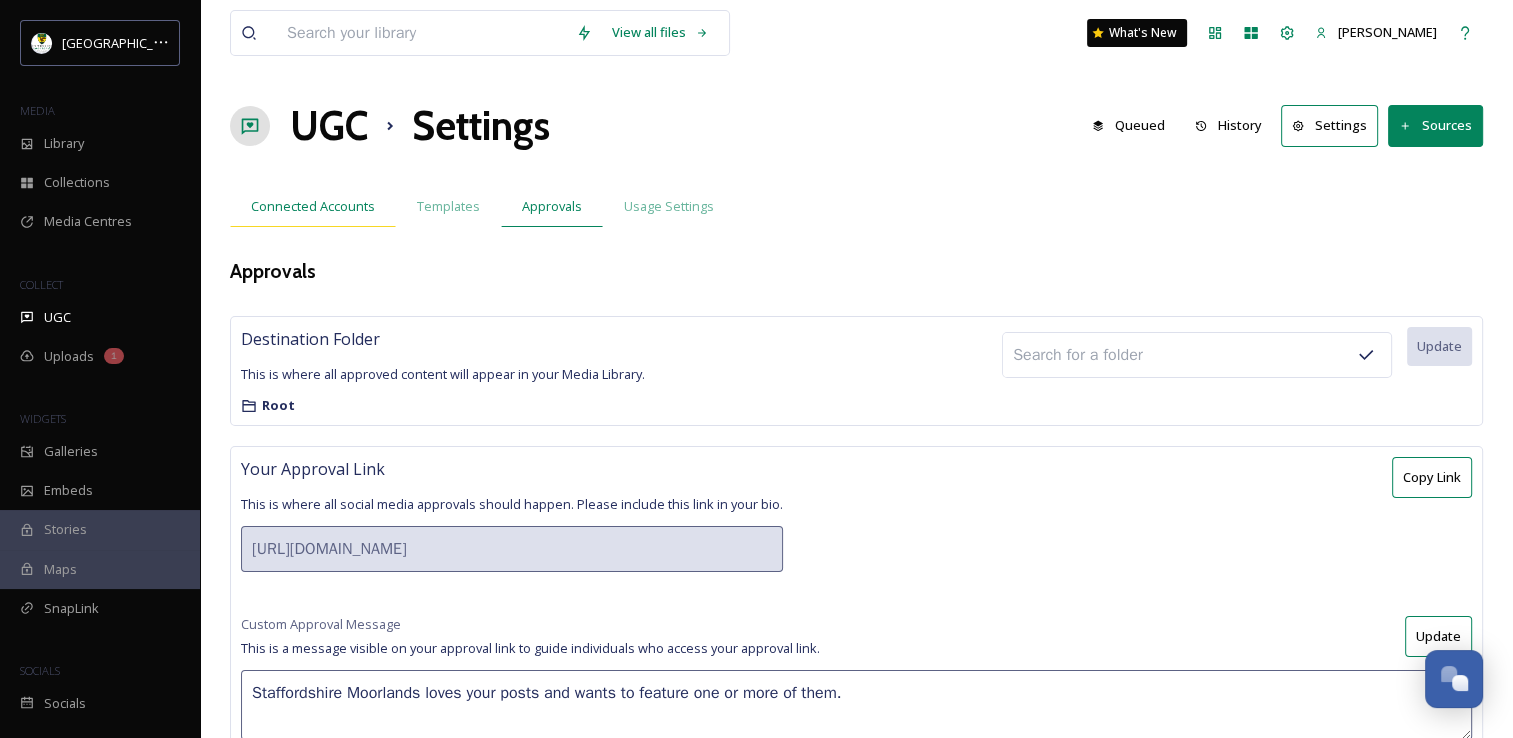 click on "Connected Accounts" at bounding box center (313, 206) 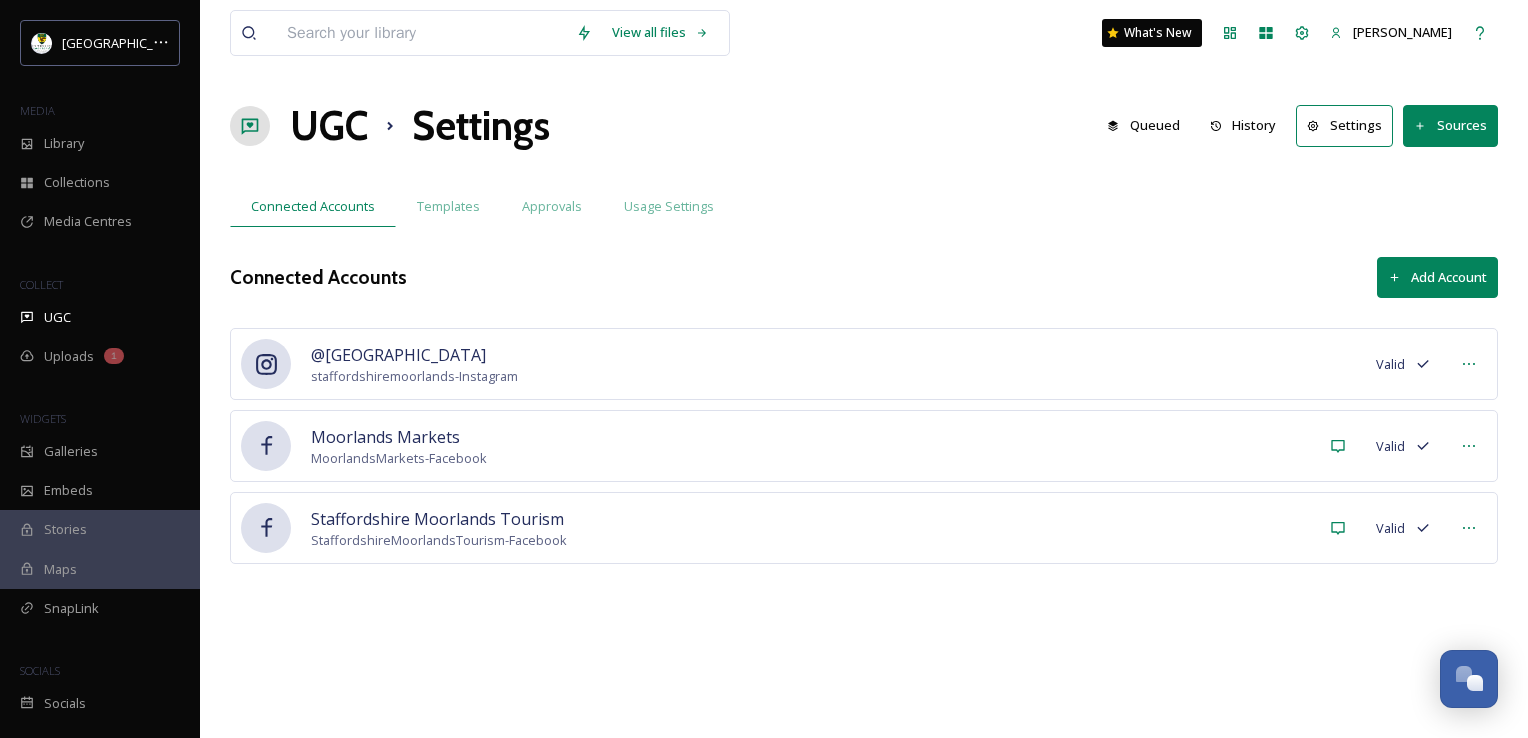 click on "Add Account" at bounding box center [1437, 277] 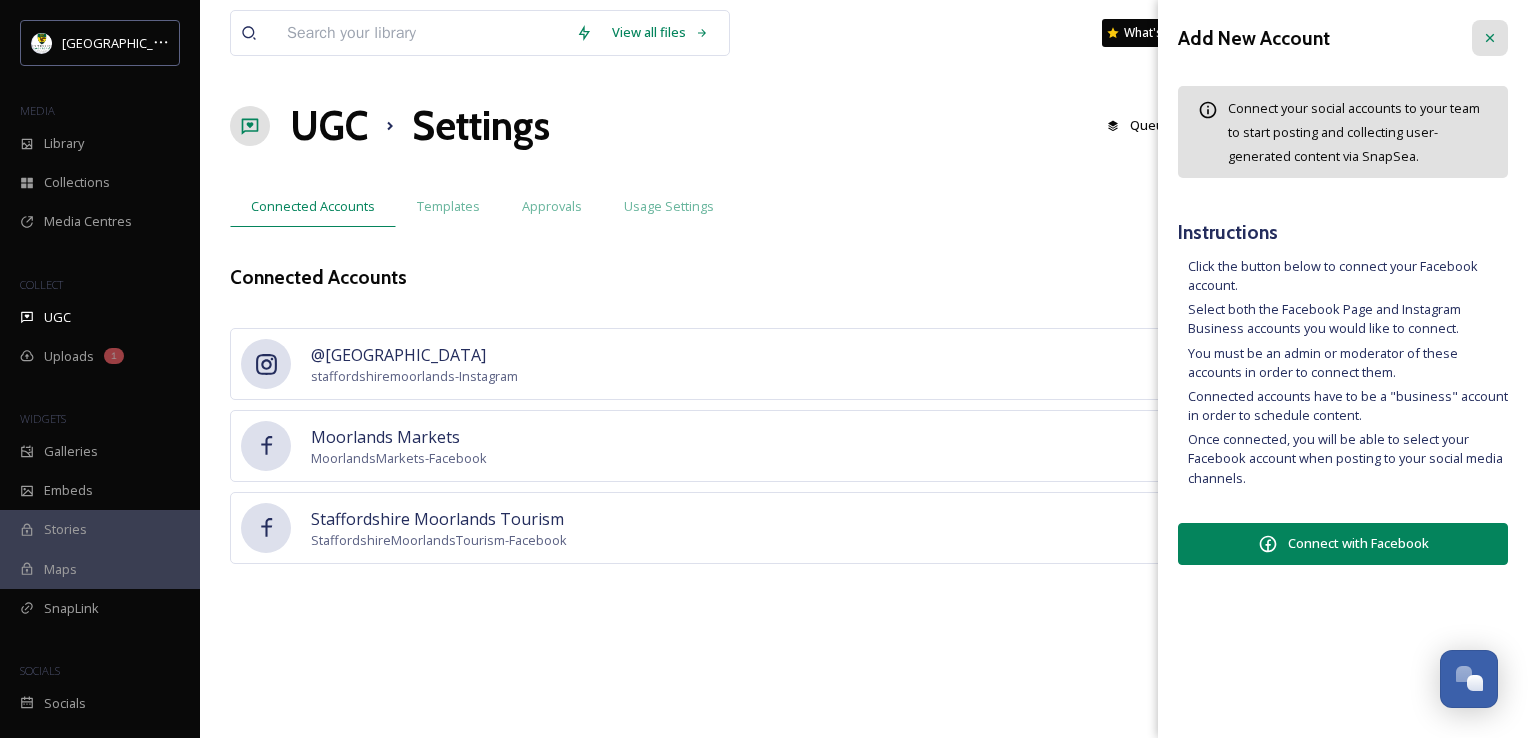 click 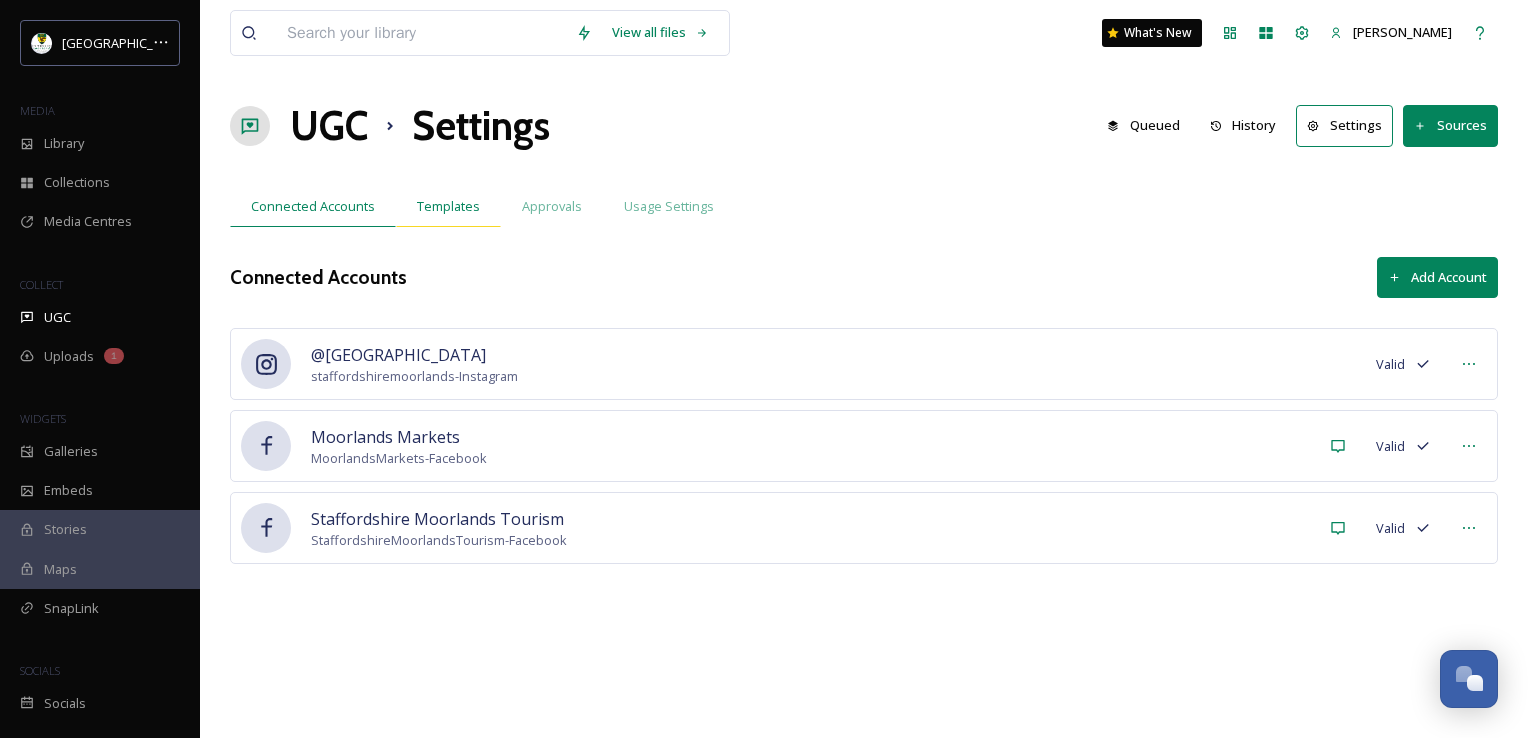click on "Templates" at bounding box center [448, 206] 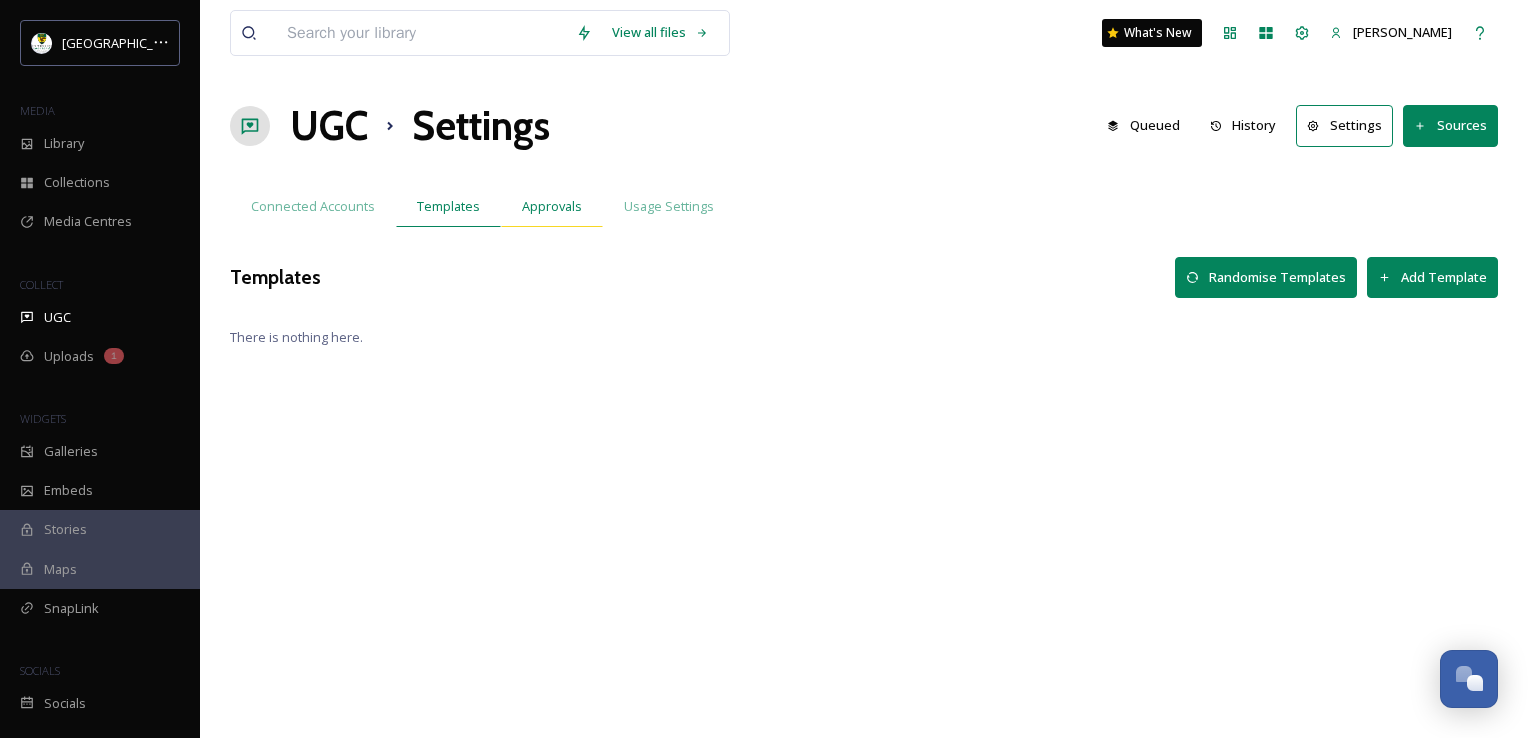 click on "Approvals" at bounding box center (552, 206) 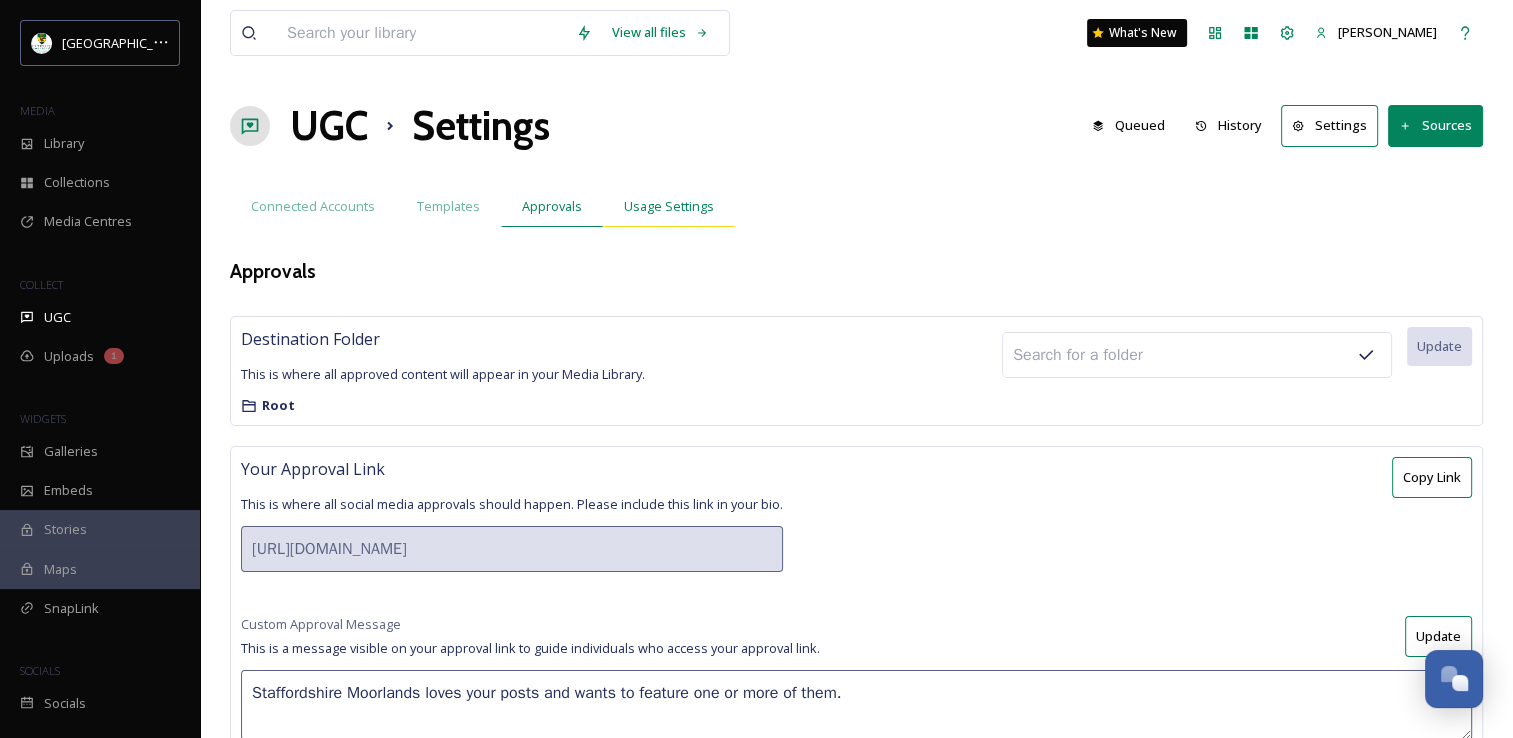 click on "Usage Settings" at bounding box center (669, 206) 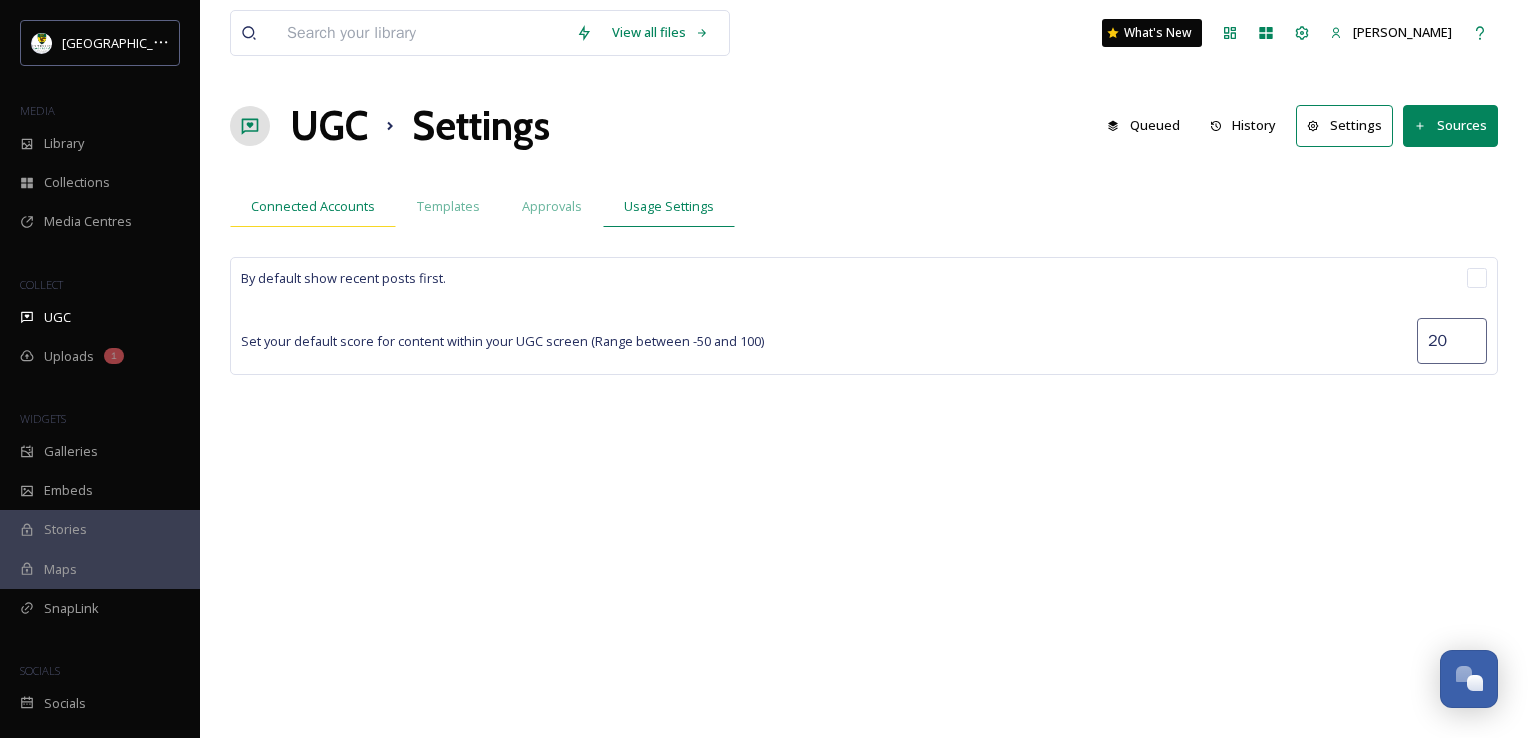 click on "Connected Accounts" at bounding box center [313, 206] 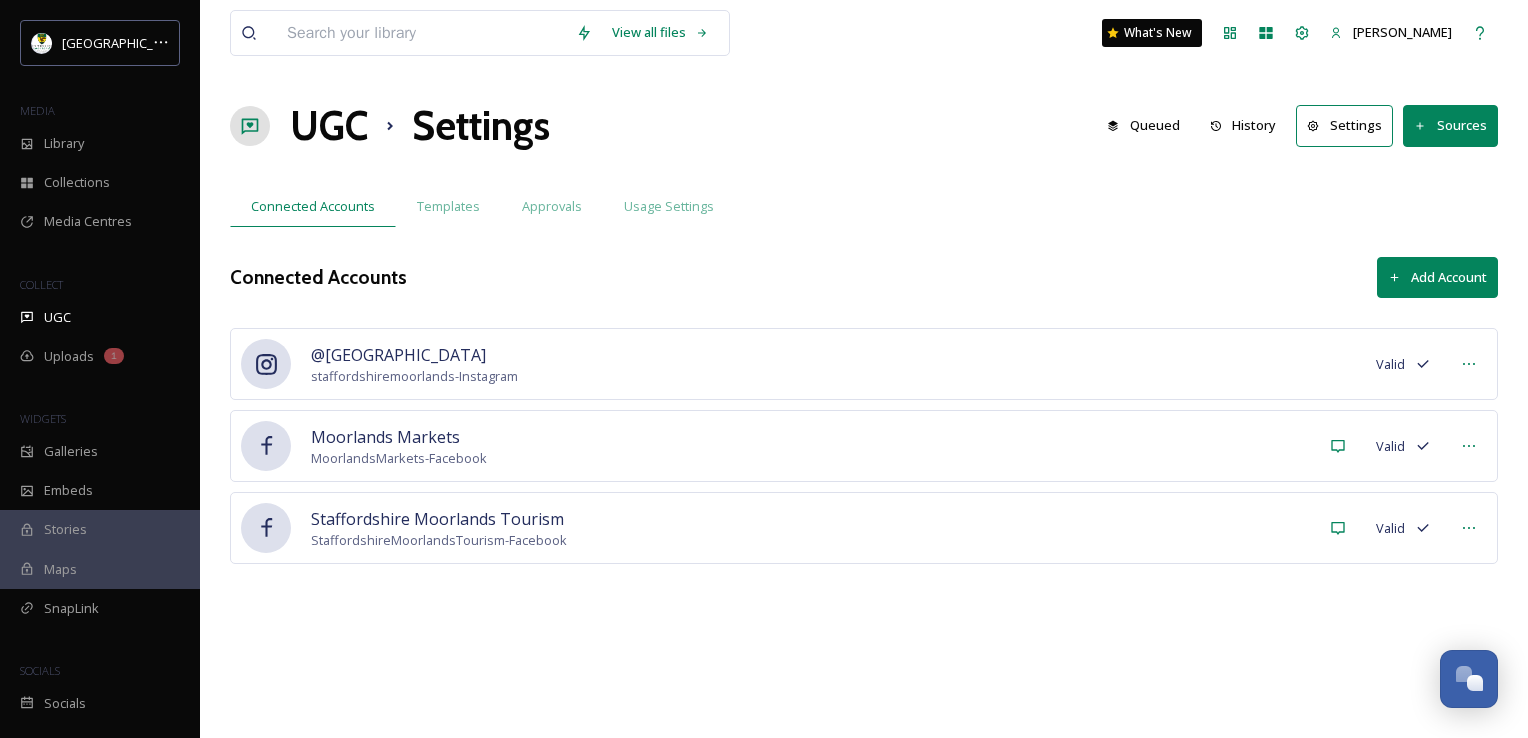 click on "Sources" at bounding box center (1450, 125) 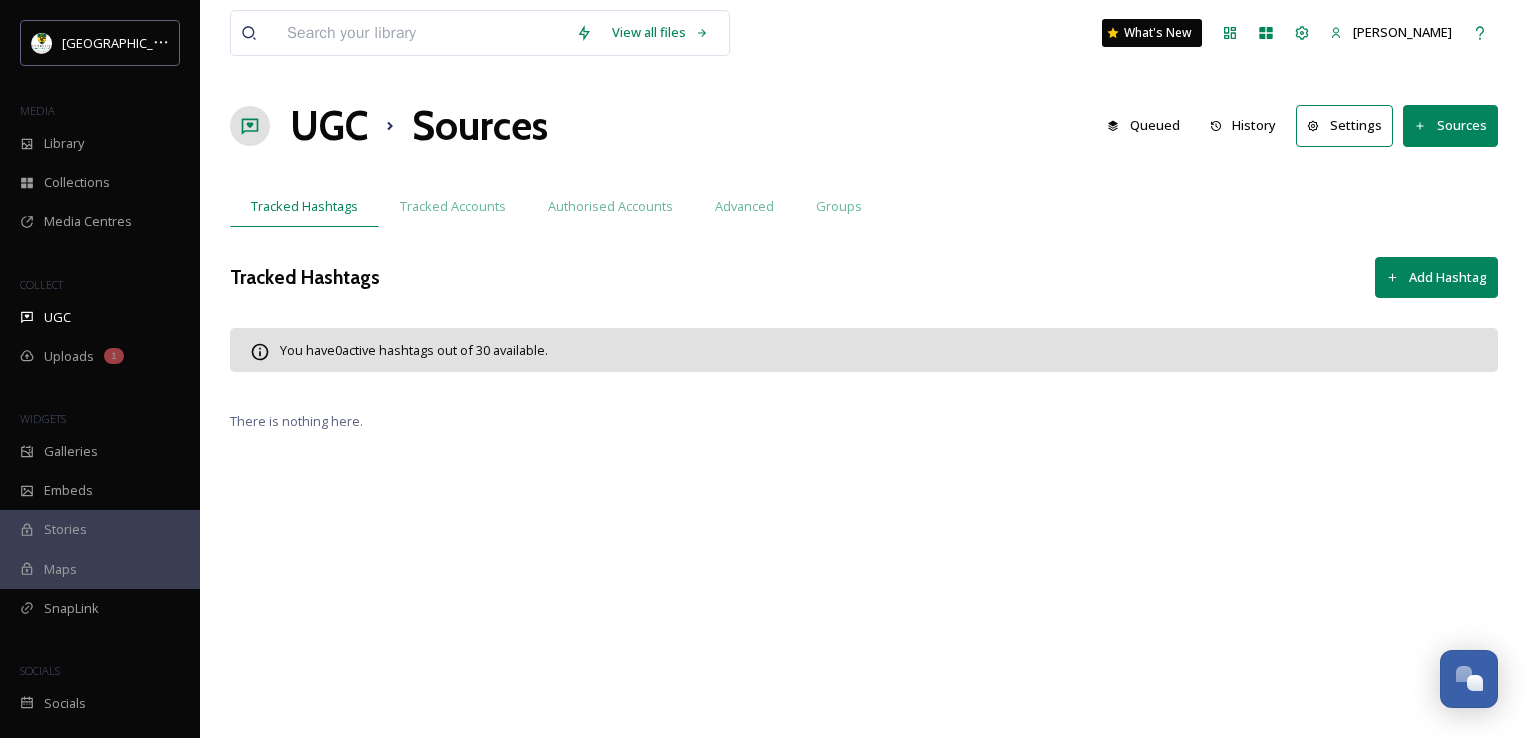 click on "Add Hashtag" at bounding box center (1436, 277) 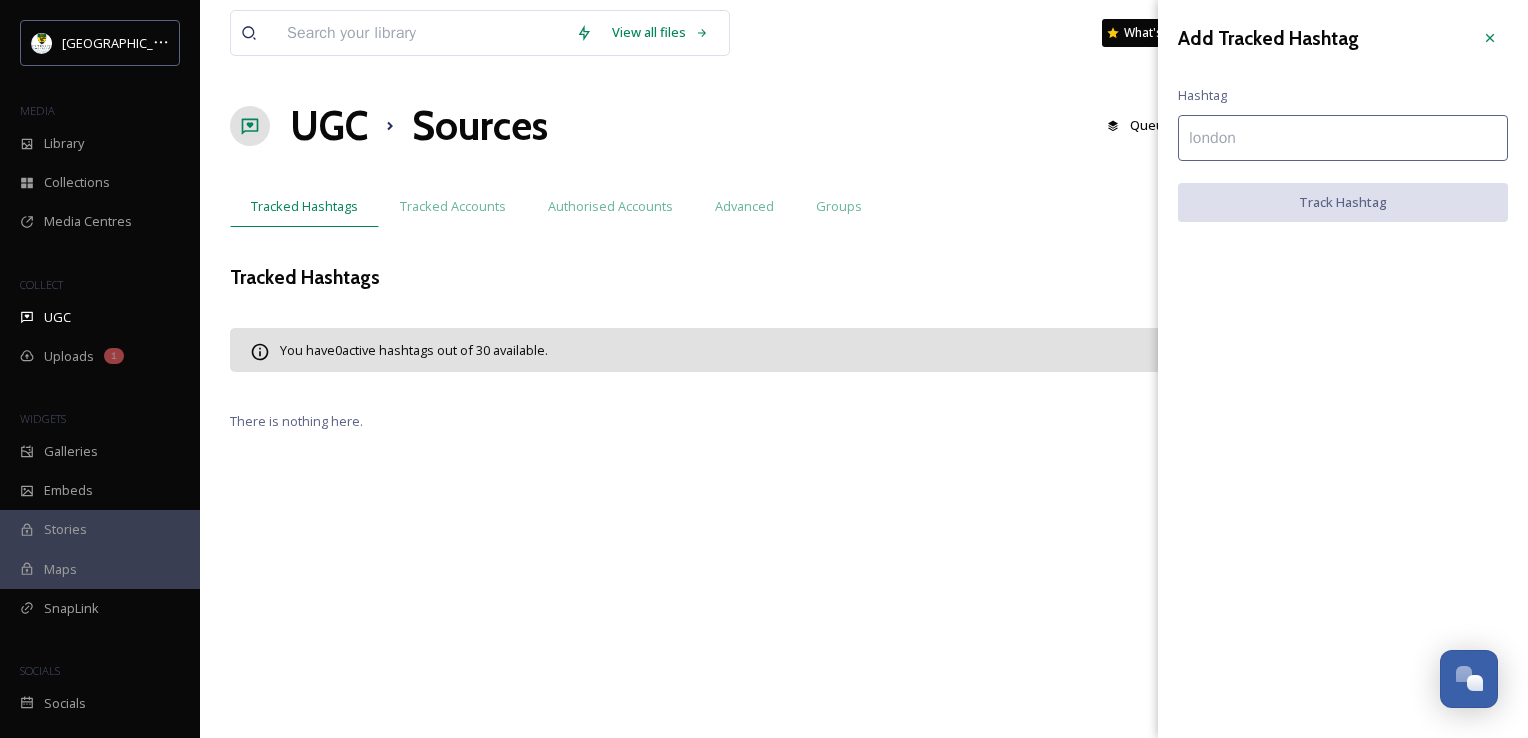 click at bounding box center (1343, 138) 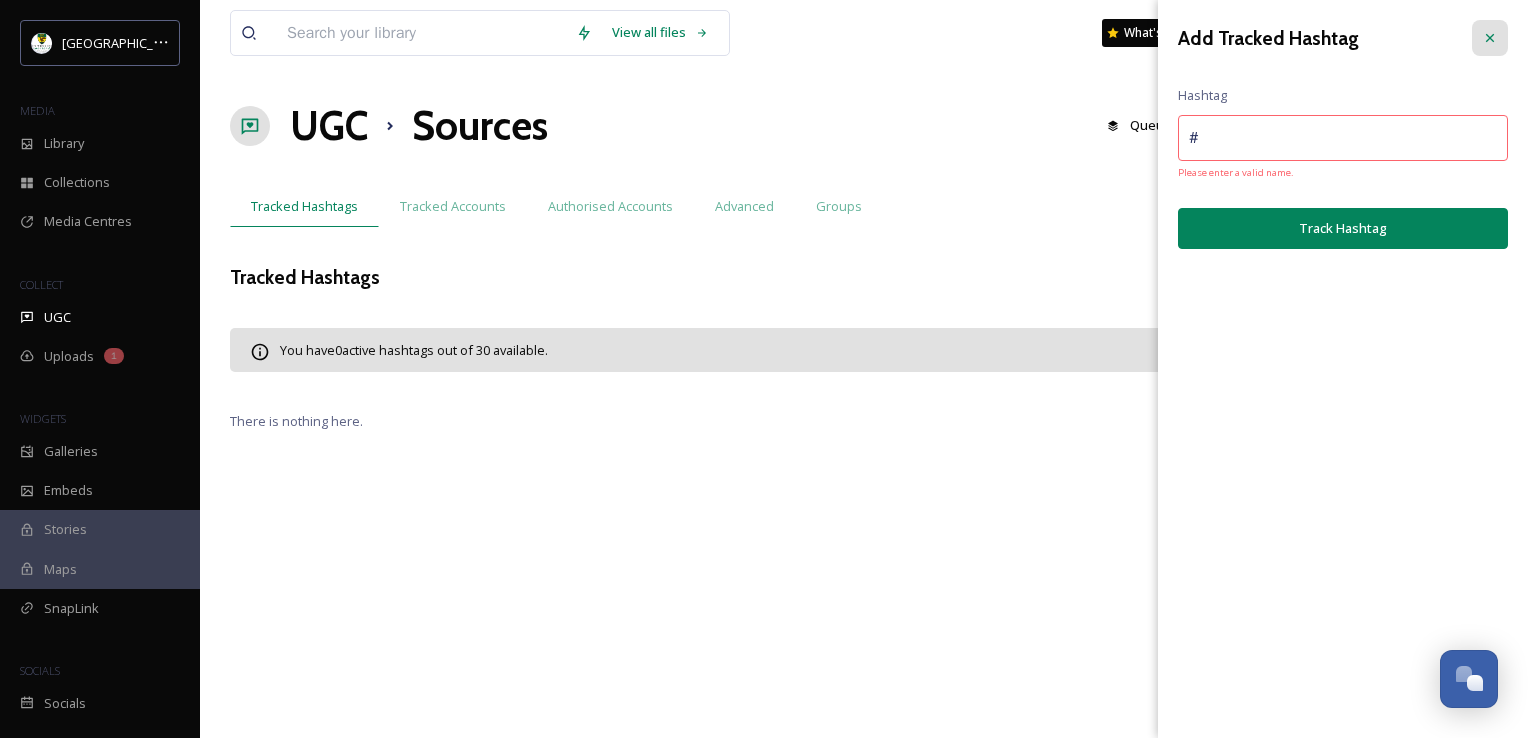type on "#" 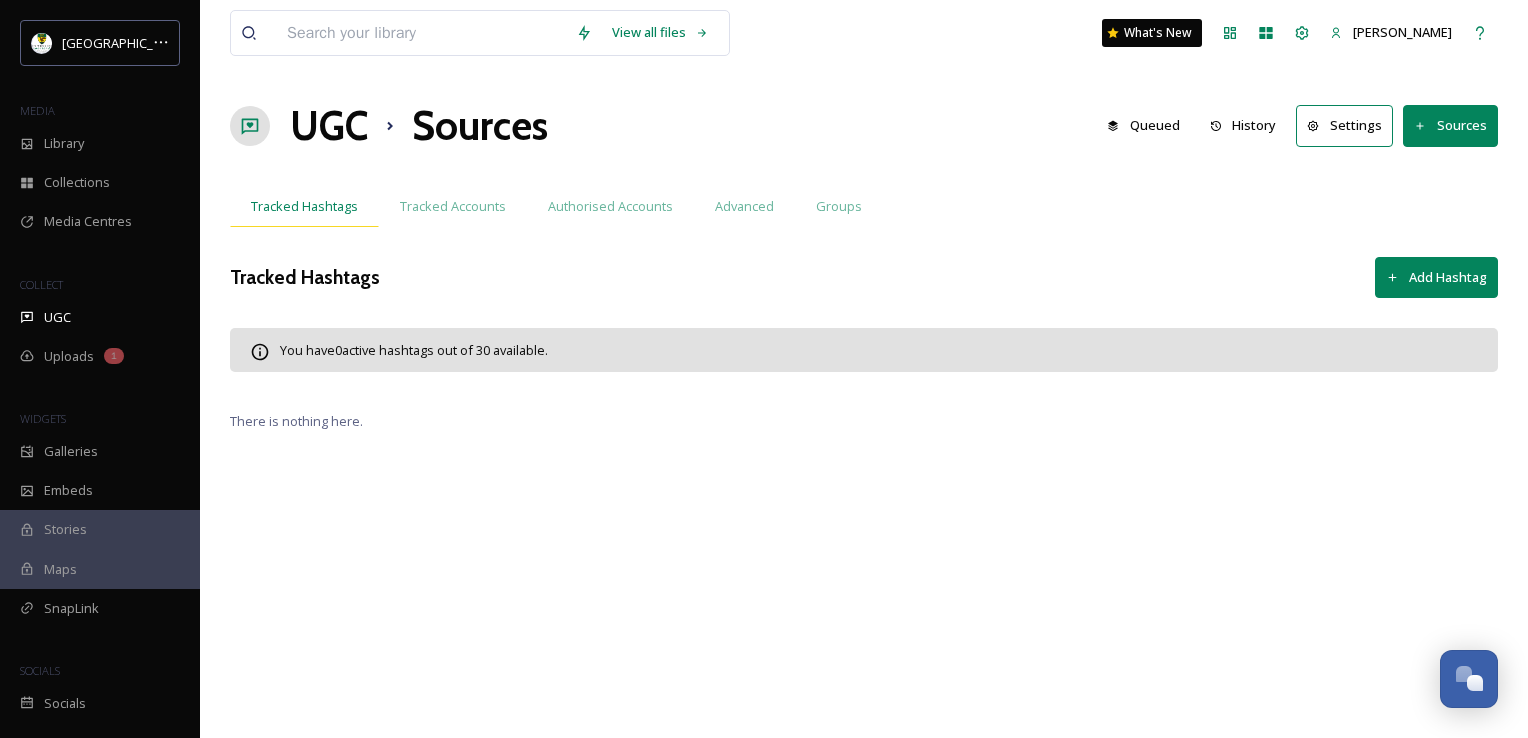 click on "Tracked Hashtags" at bounding box center (304, 206) 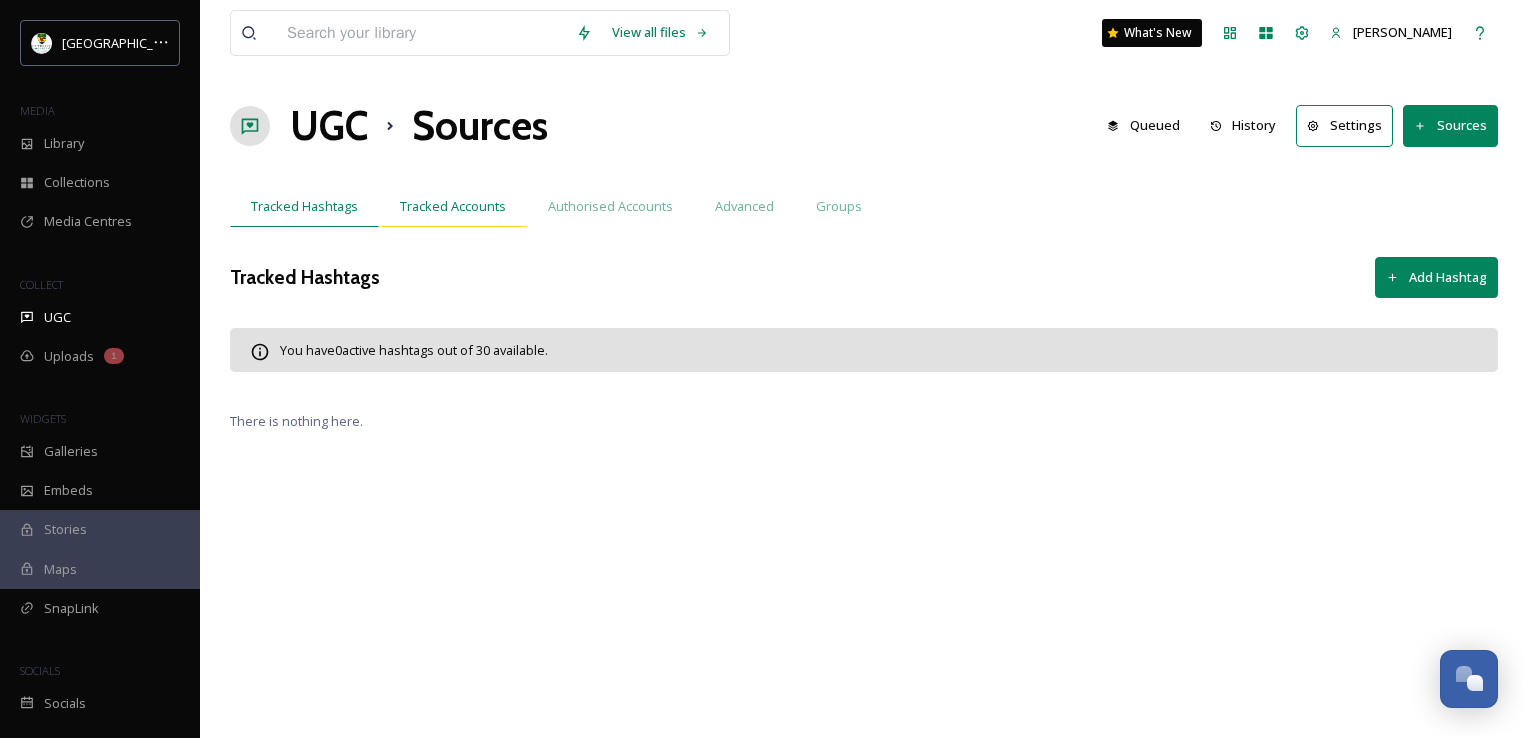 click on "Tracked Accounts" at bounding box center (453, 206) 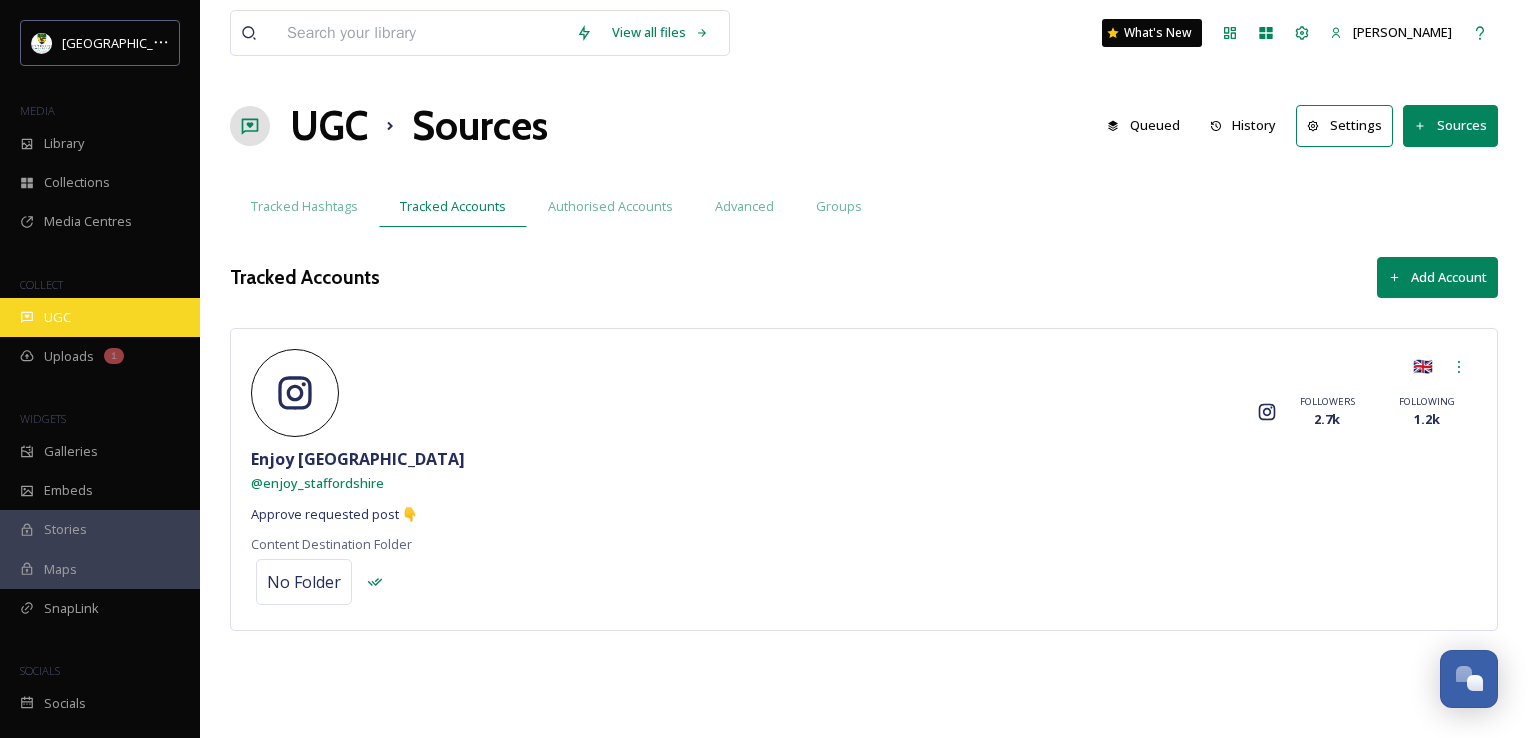 click on "UGC" at bounding box center (57, 317) 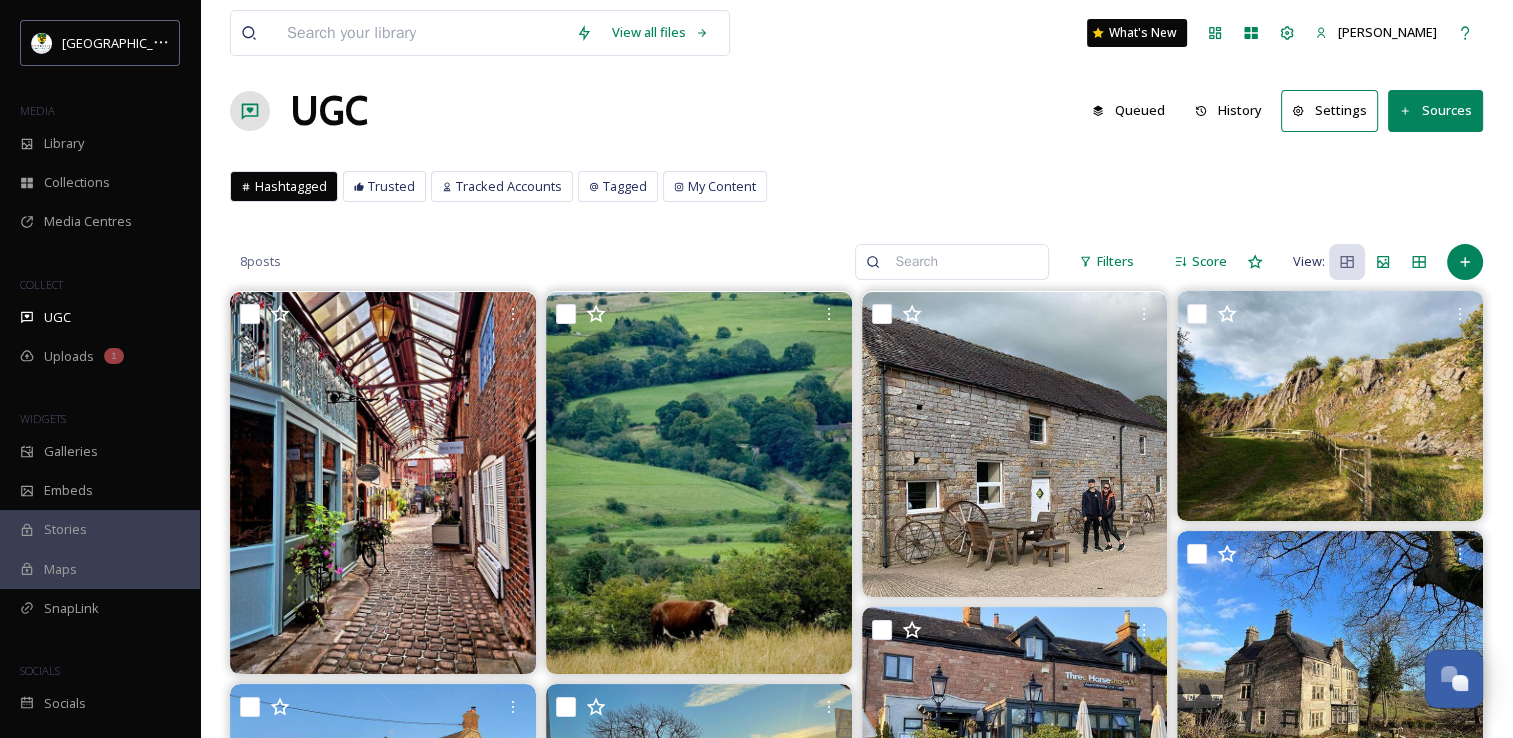 scroll, scrollTop: 4, scrollLeft: 0, axis: vertical 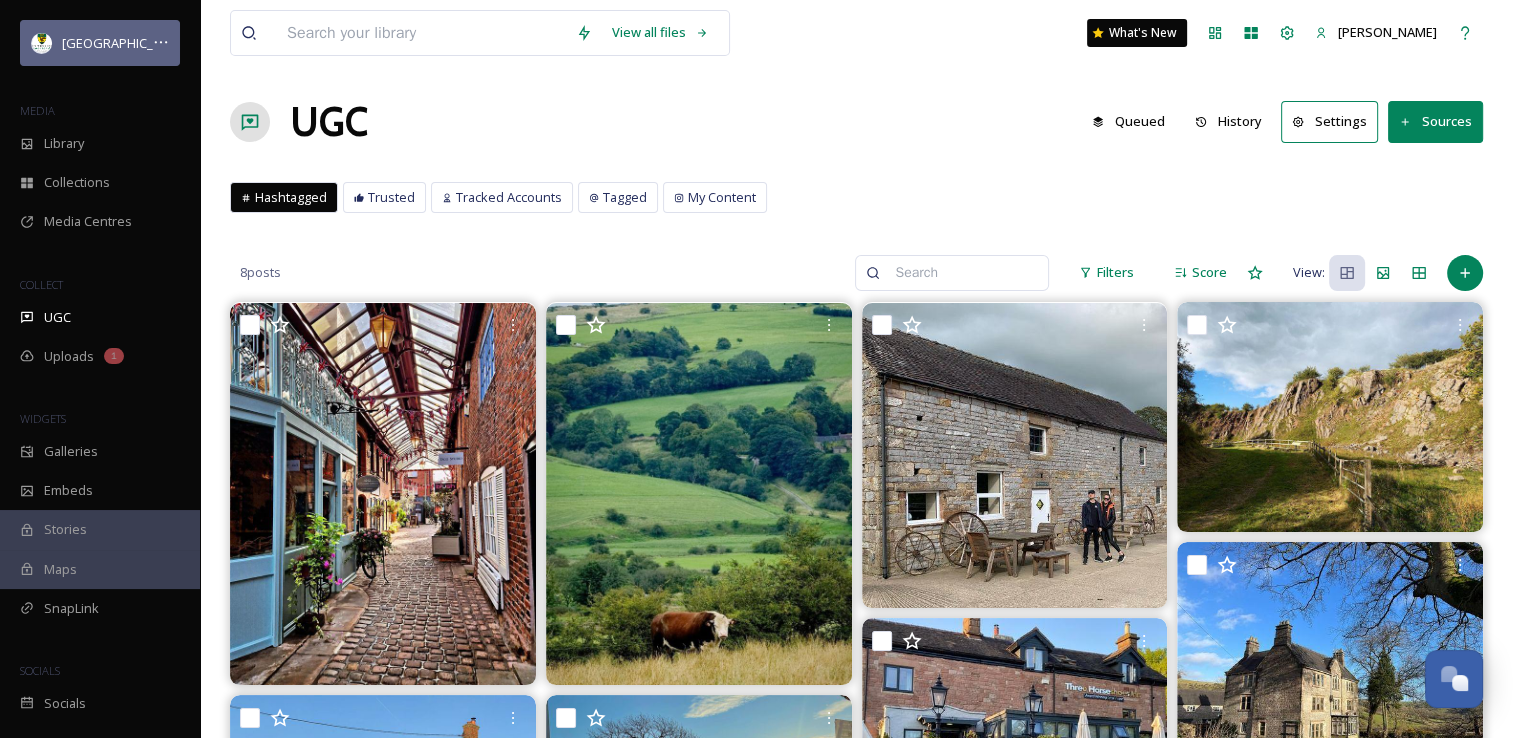 click on "[GEOGRAPHIC_DATA]" at bounding box center (115, 43) 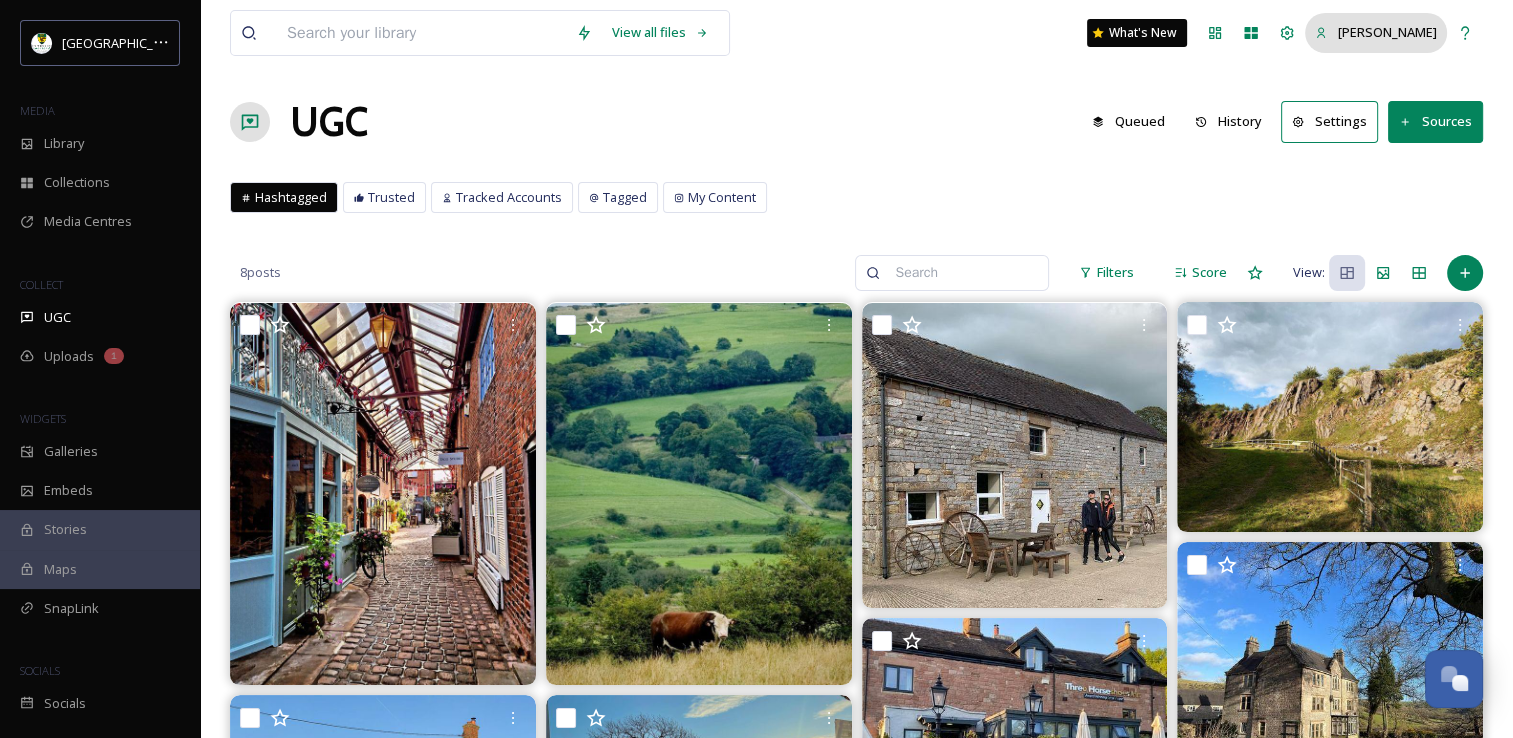 click on "[PERSON_NAME]" at bounding box center (1387, 32) 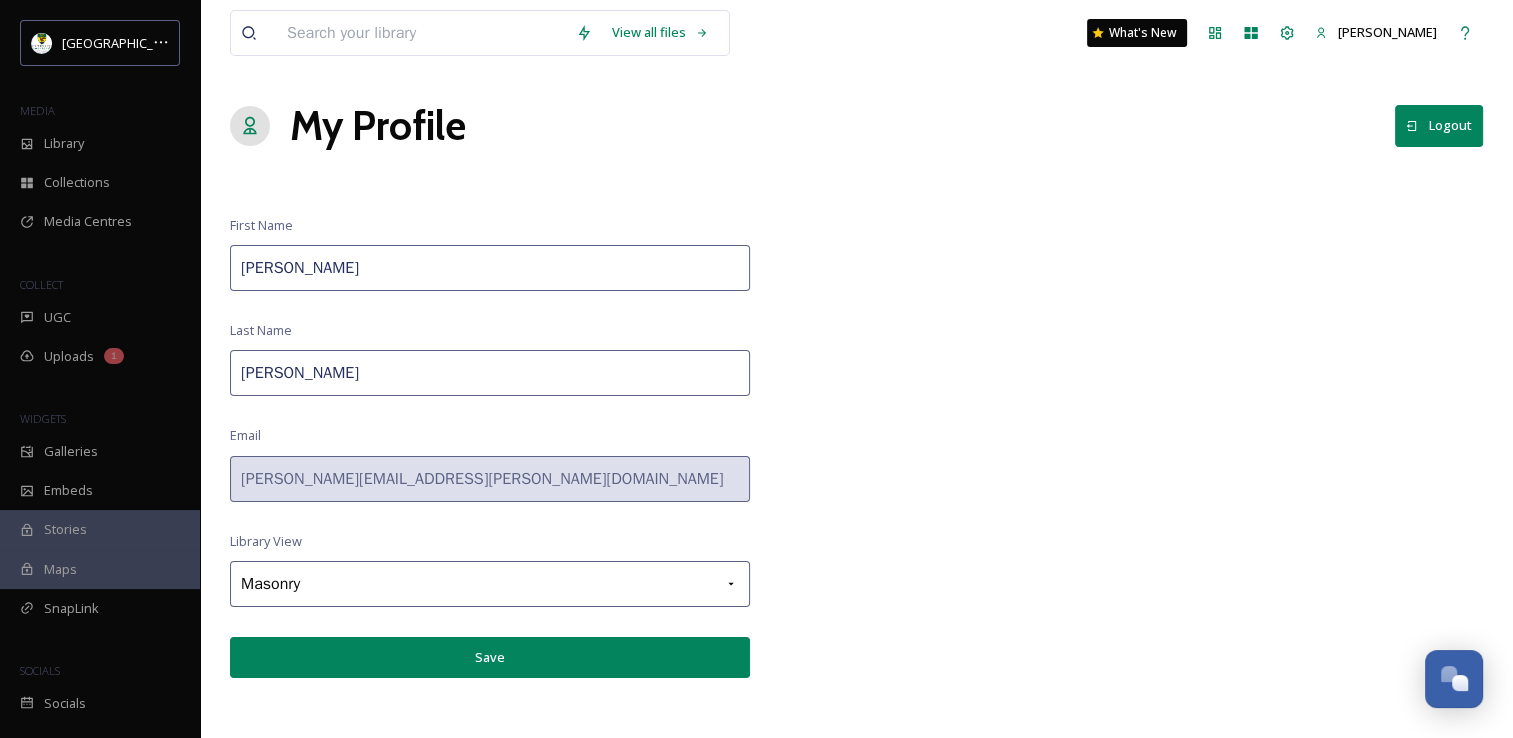 scroll, scrollTop: 0, scrollLeft: 0, axis: both 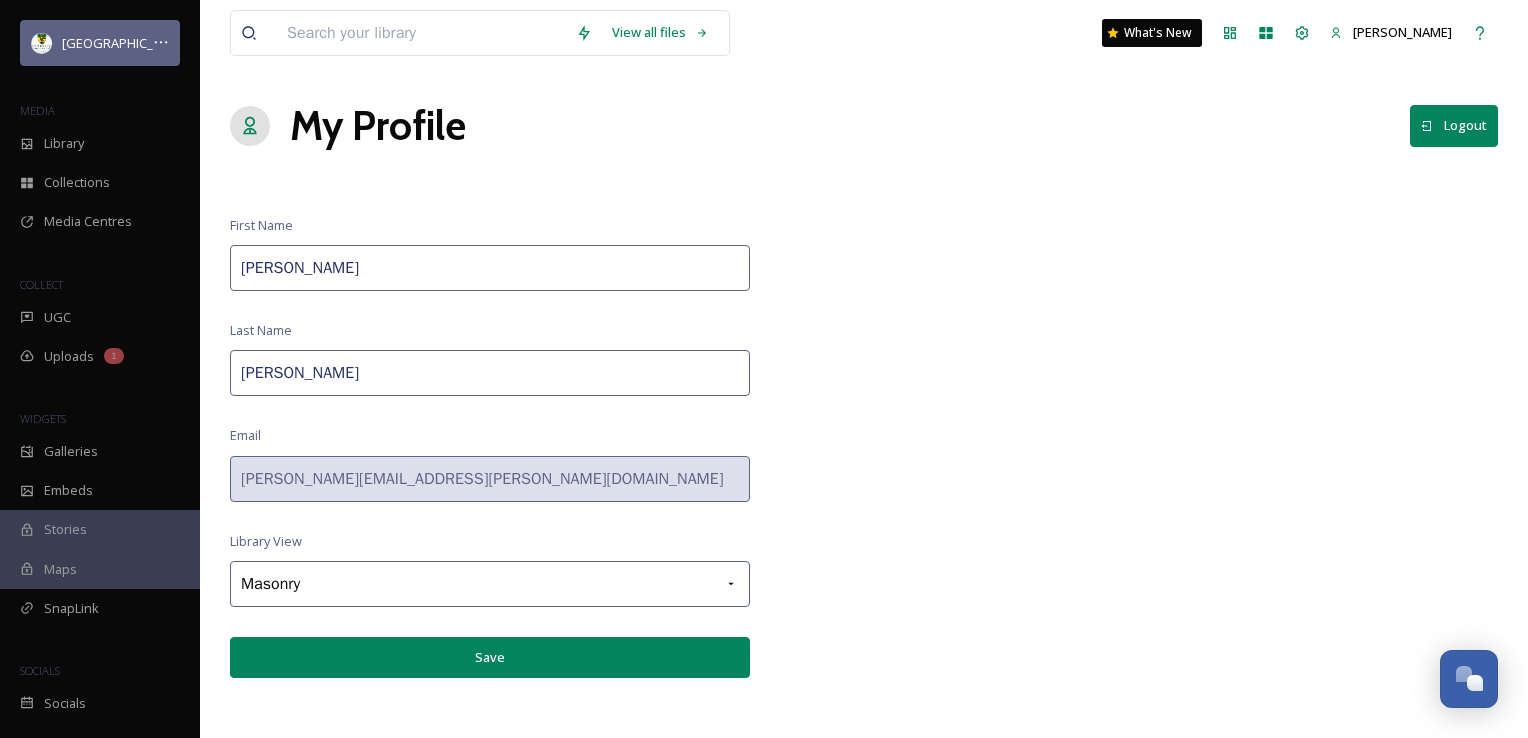 click on "[GEOGRAPHIC_DATA]" at bounding box center (115, 43) 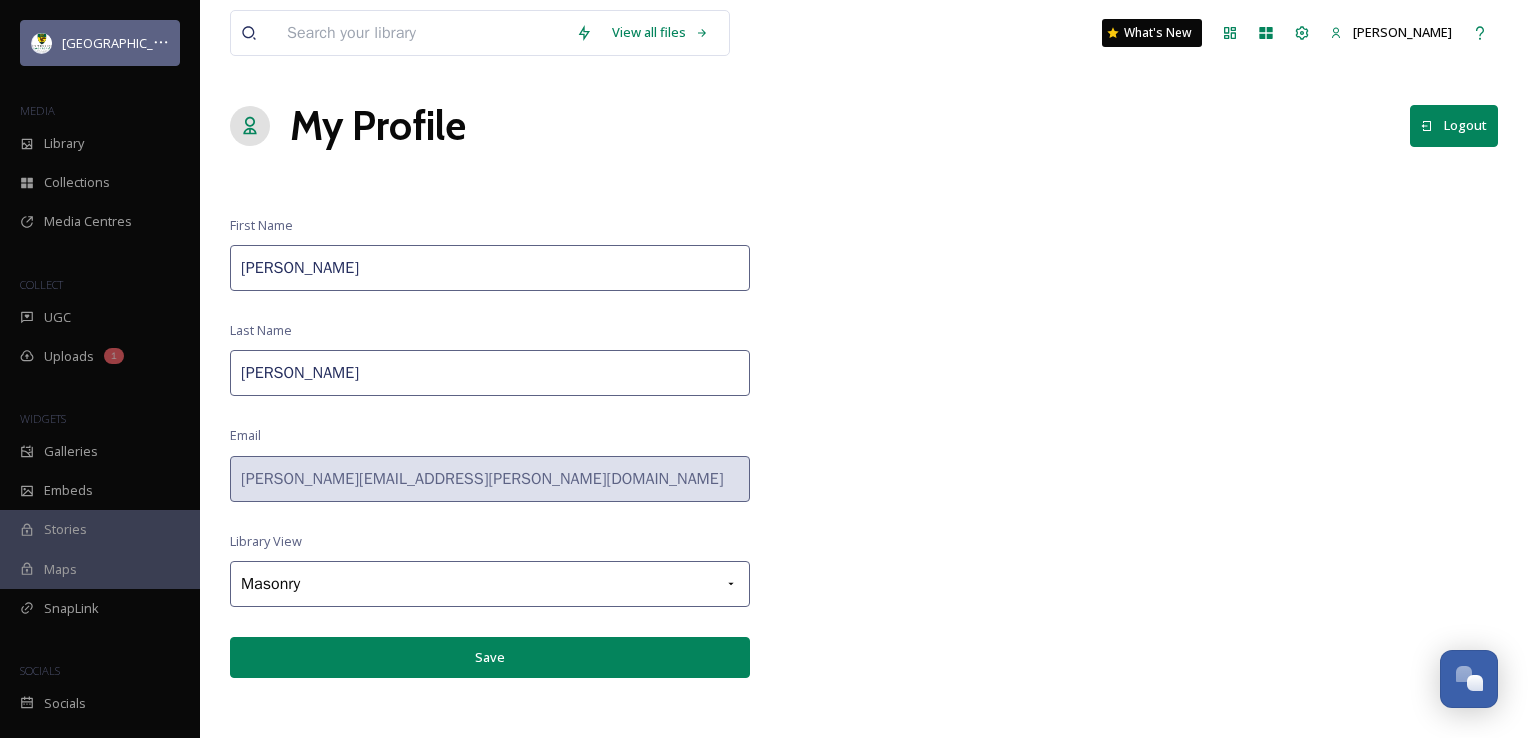 click on "[GEOGRAPHIC_DATA]" at bounding box center [125, 43] 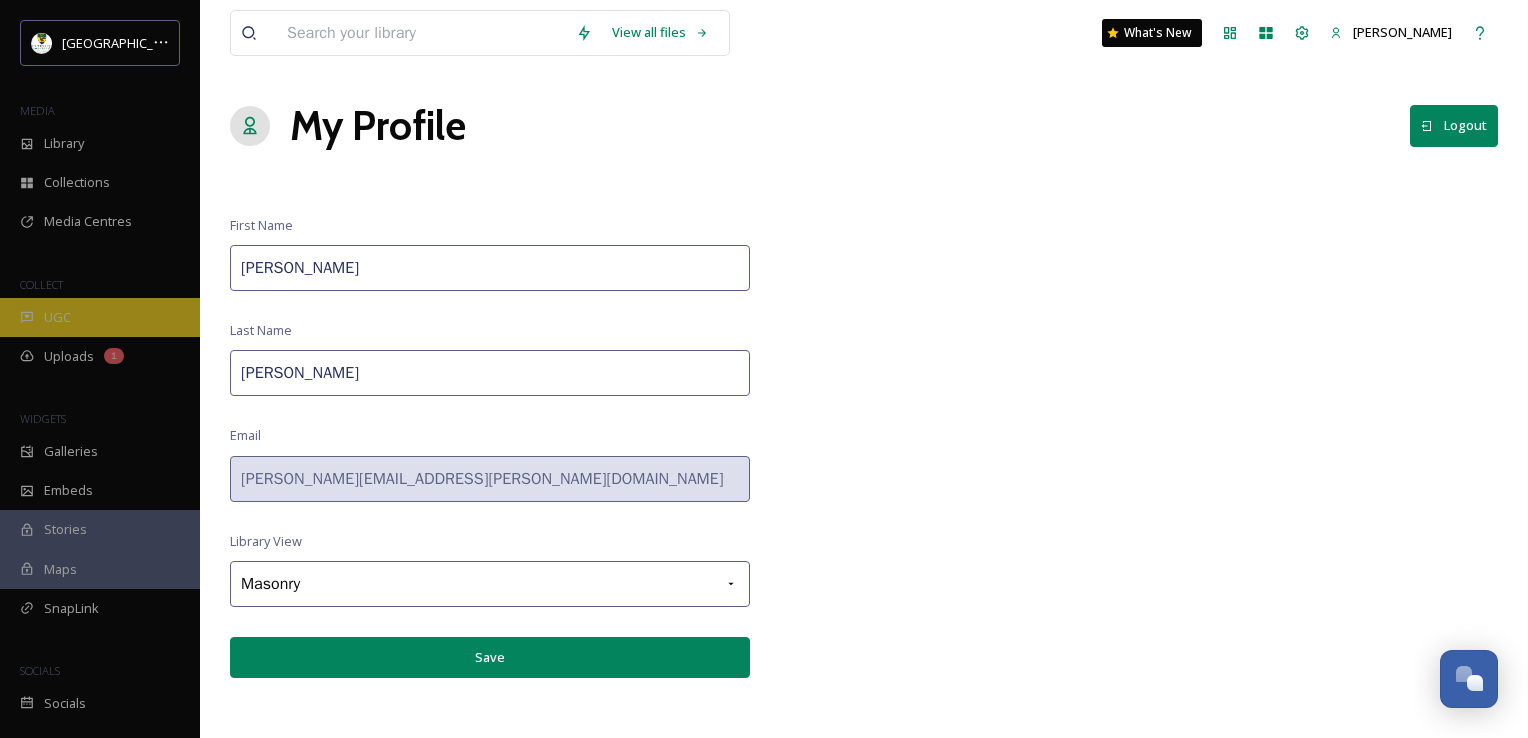 click on "UGC" at bounding box center [57, 317] 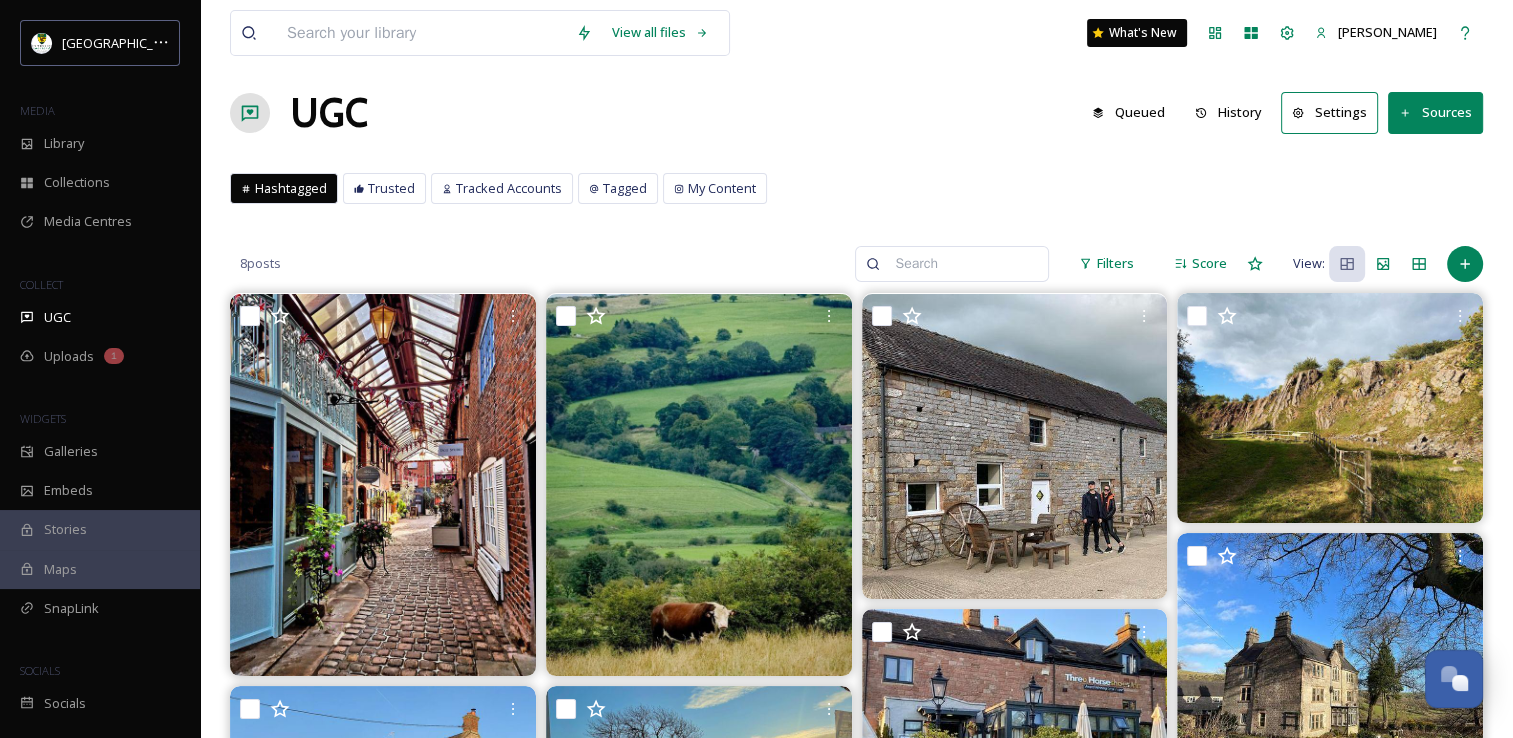 scroll, scrollTop: 6, scrollLeft: 0, axis: vertical 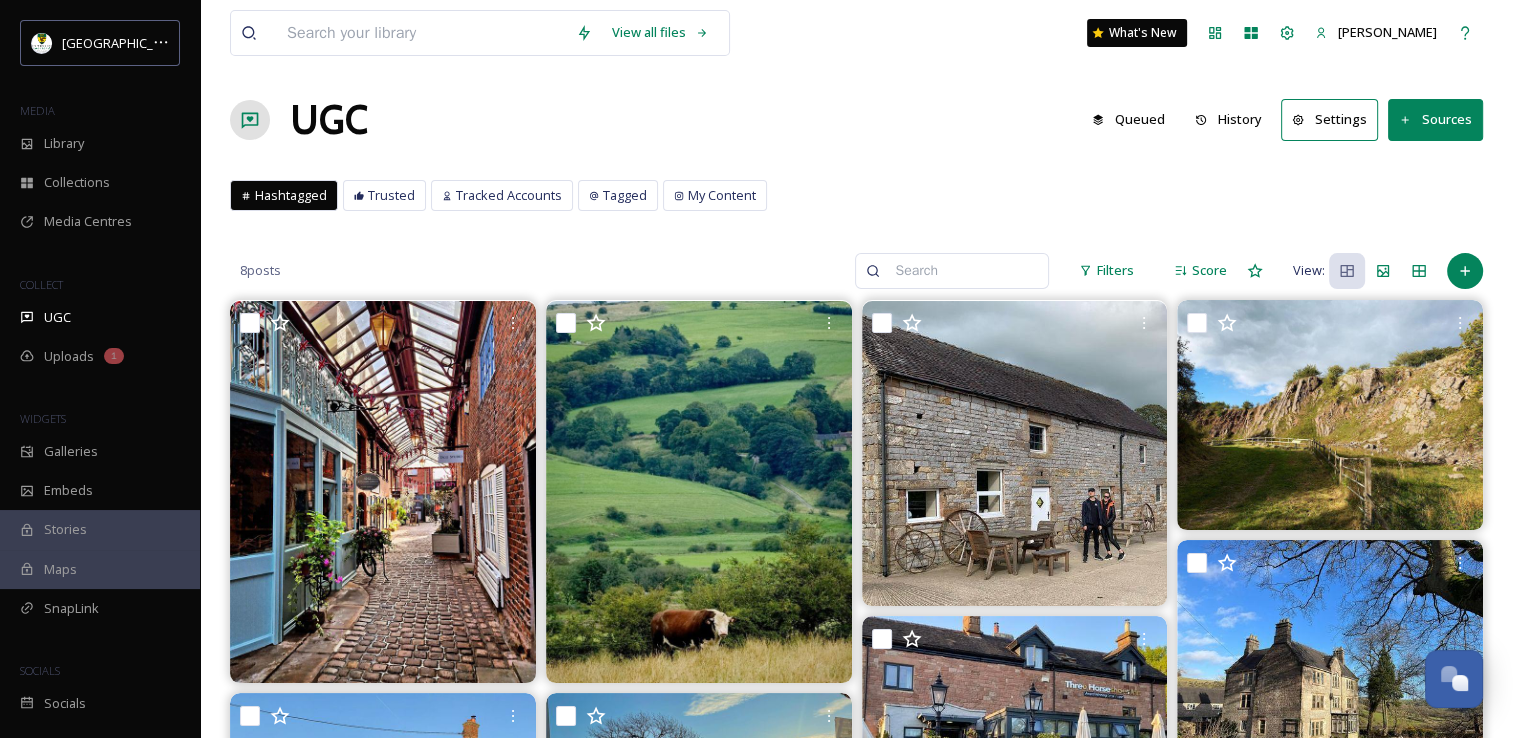 click on "Settings" at bounding box center (1329, 119) 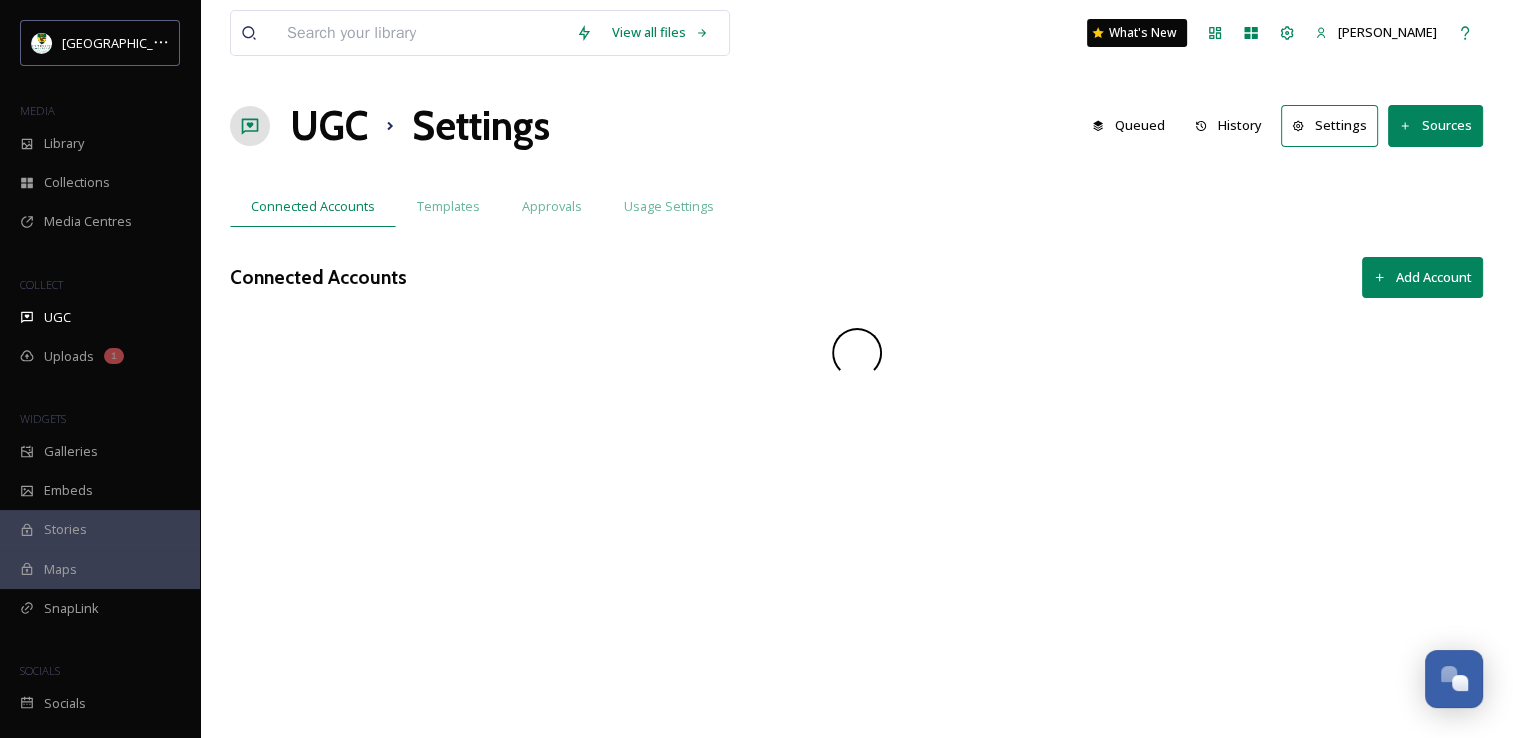 scroll, scrollTop: 0, scrollLeft: 0, axis: both 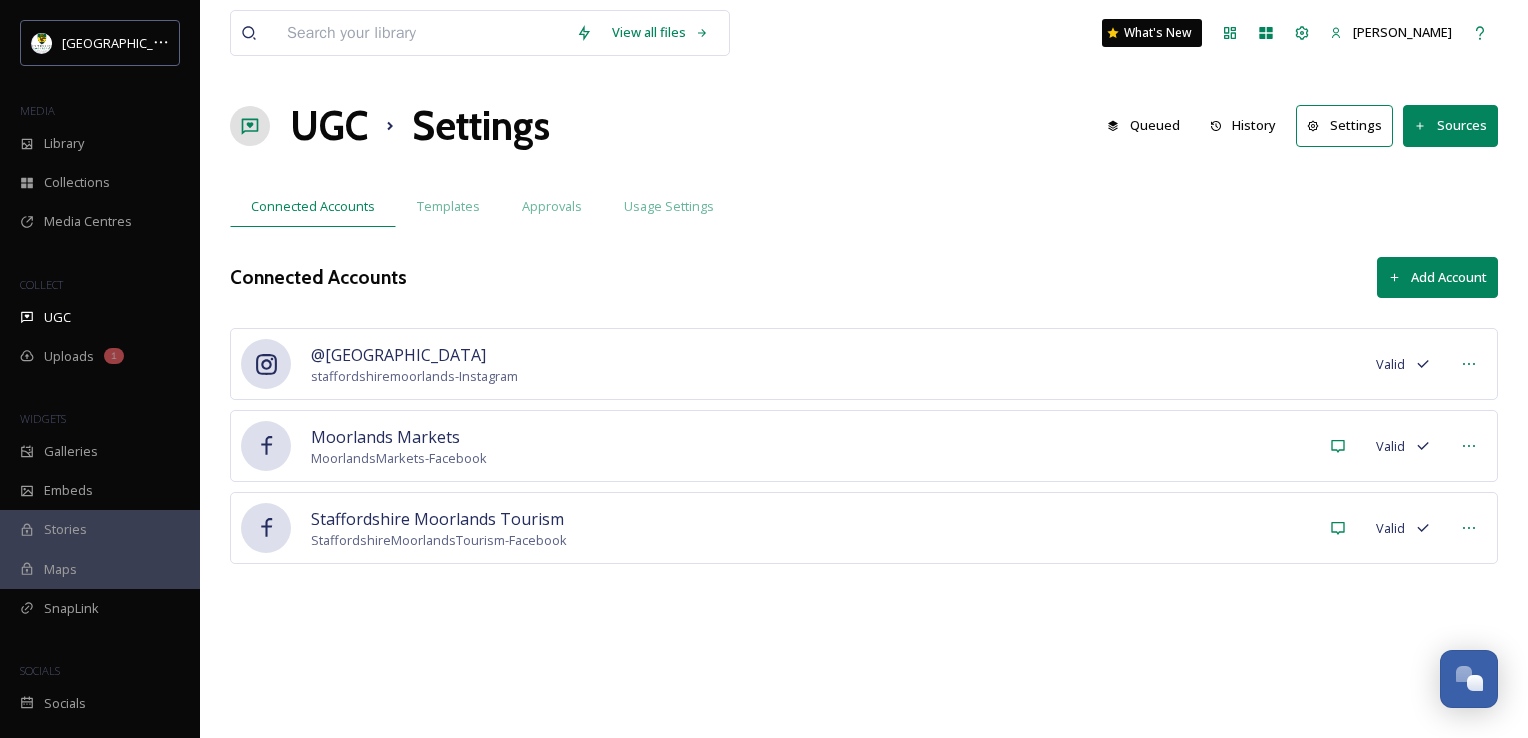click on "Add Account" at bounding box center [1437, 277] 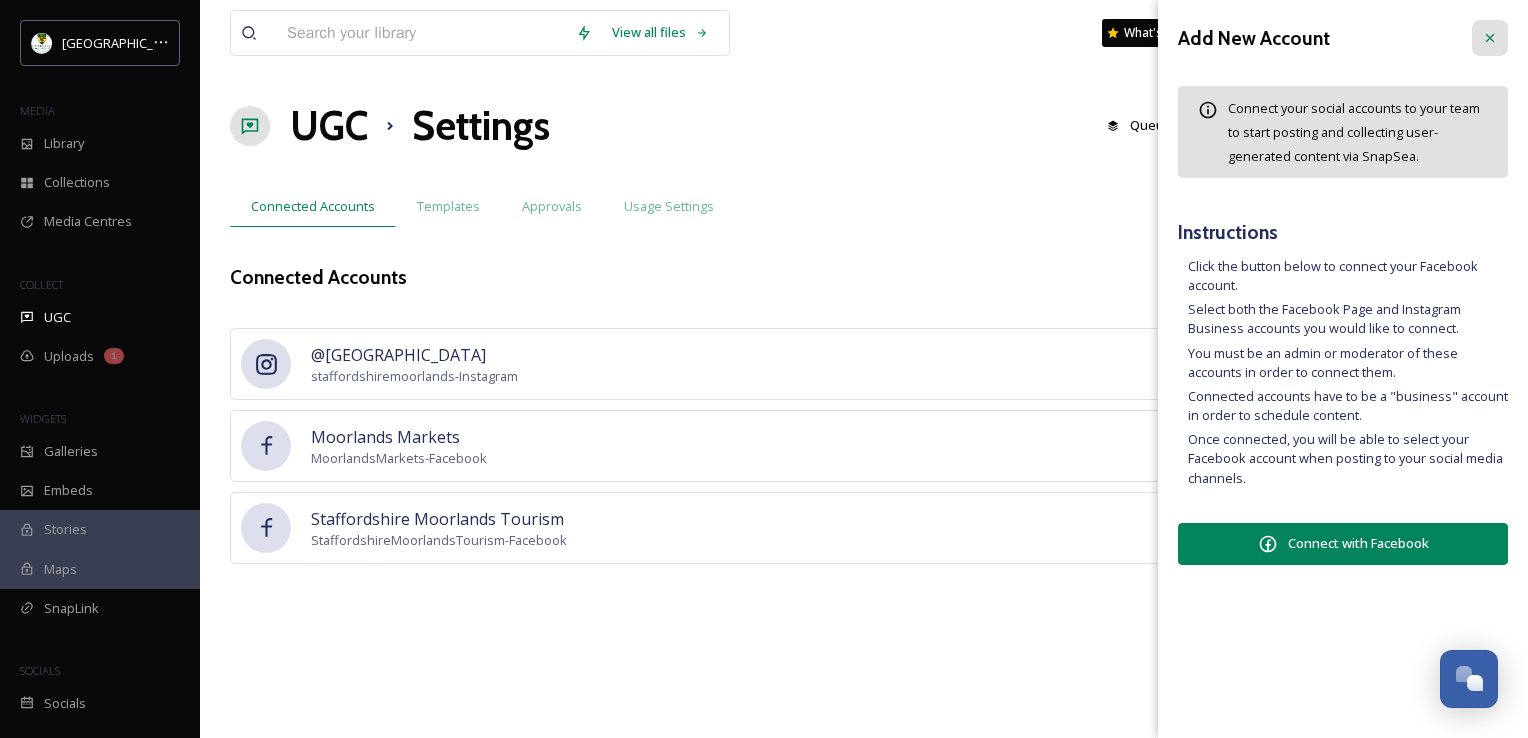 click at bounding box center (1490, 38) 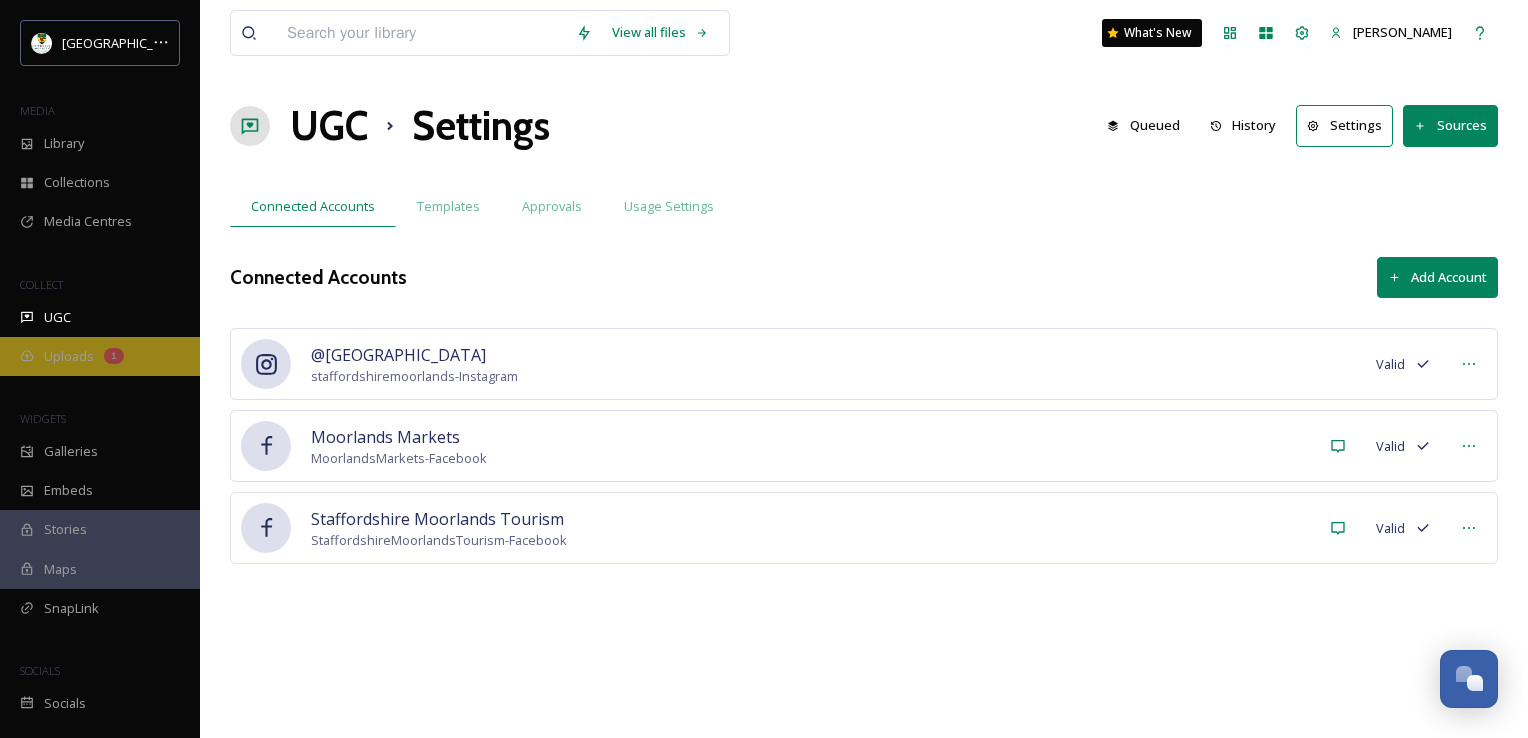 click on "Uploads 1" at bounding box center (100, 356) 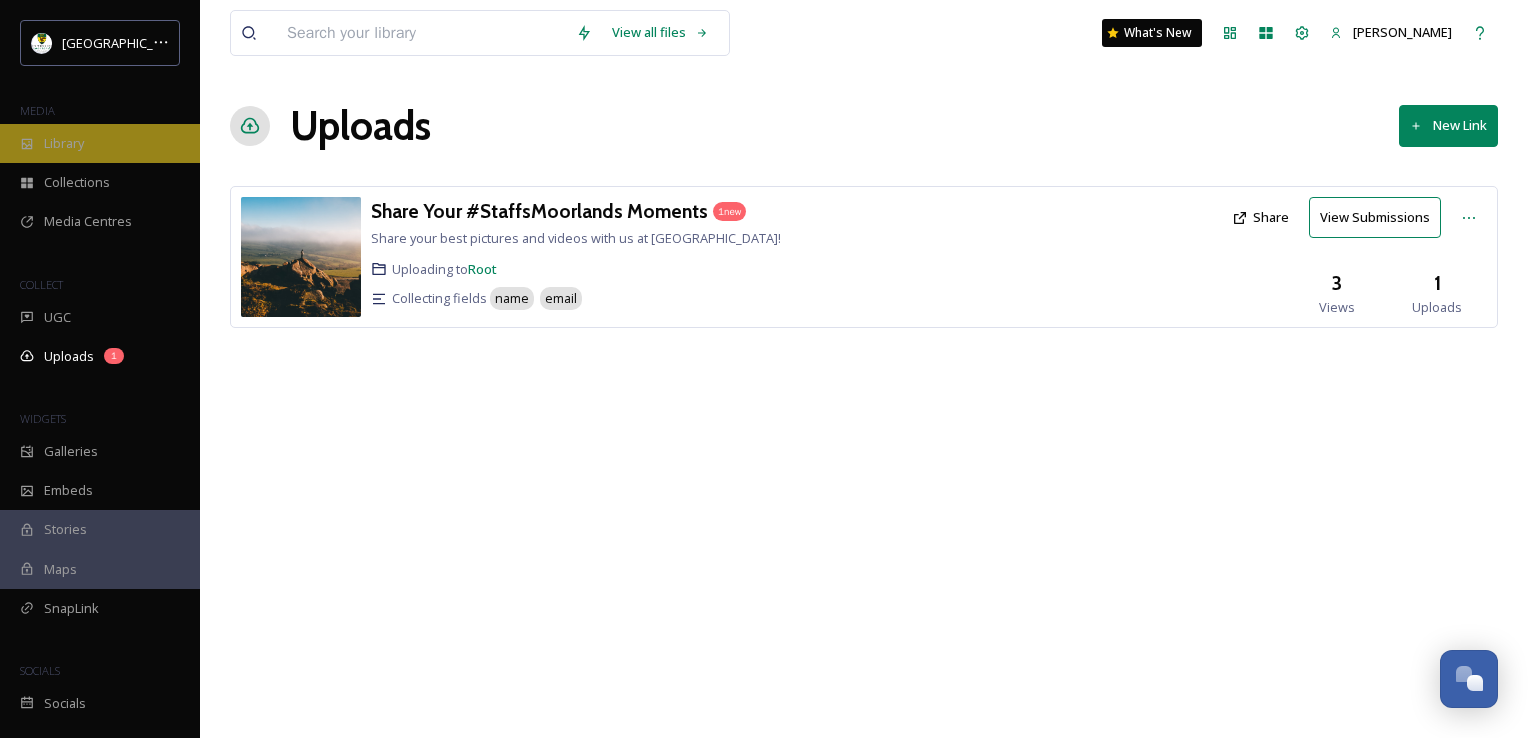 click on "Library" at bounding box center [100, 143] 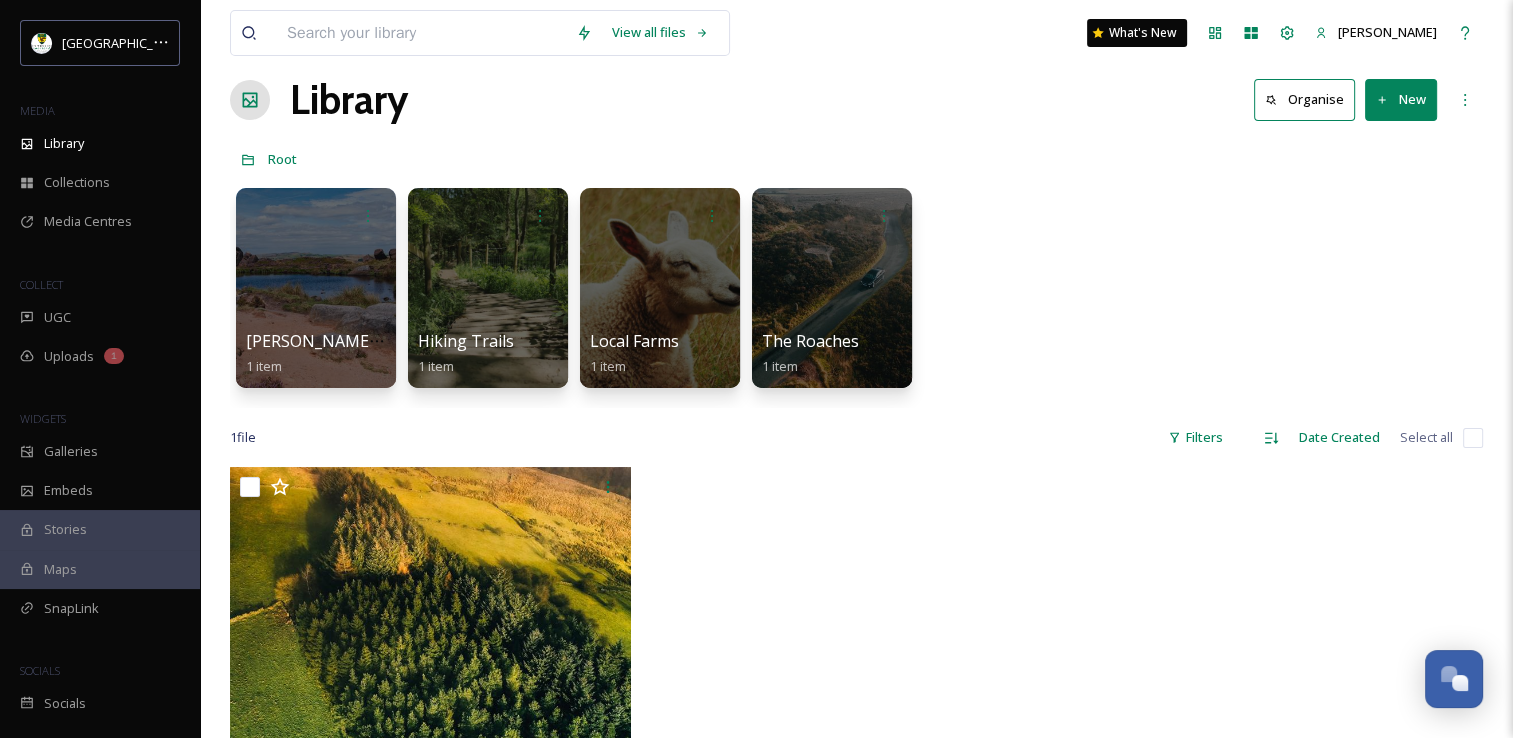 scroll, scrollTop: 16, scrollLeft: 0, axis: vertical 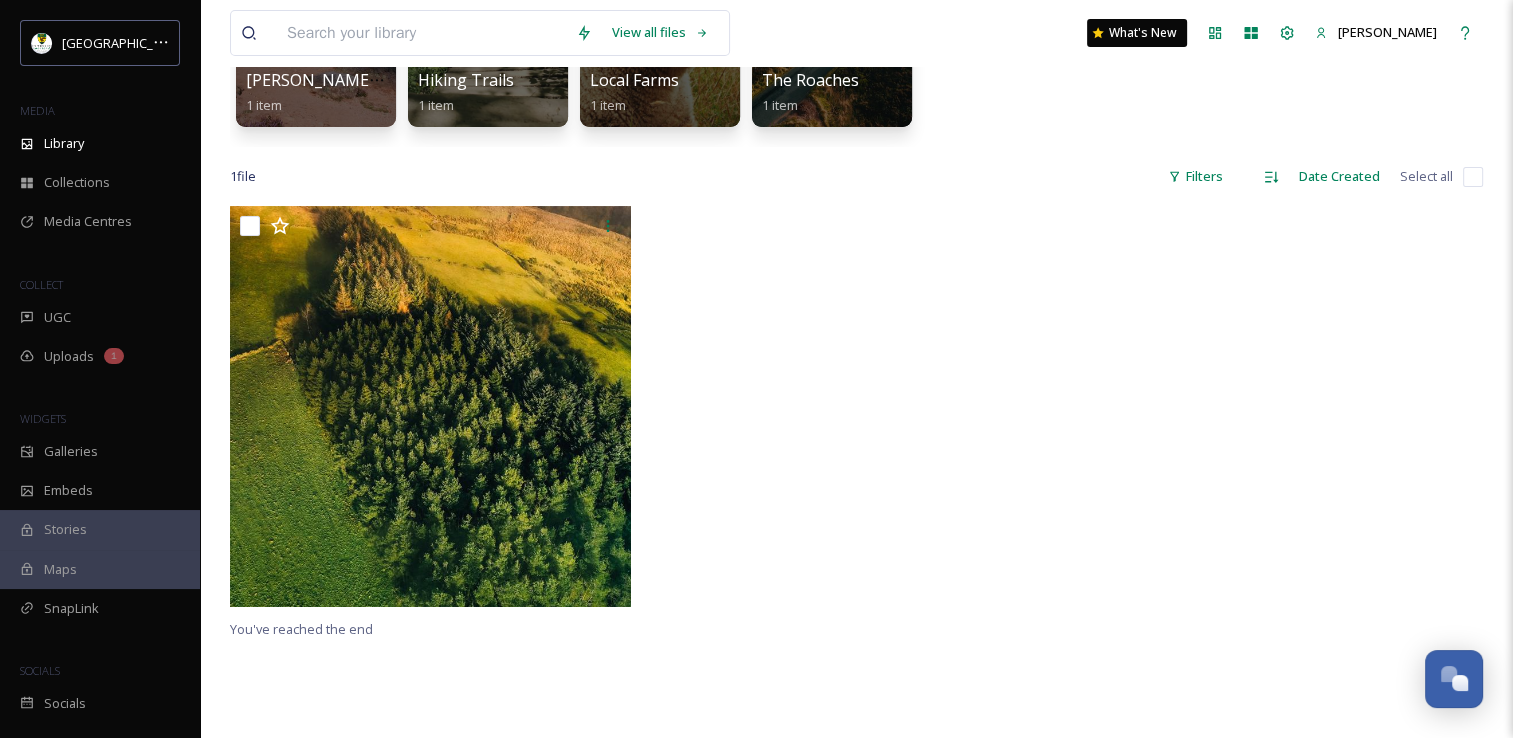 drag, startPoint x: 1466, startPoint y: 394, endPoint x: 1531, endPoint y: 210, distance: 195.14354 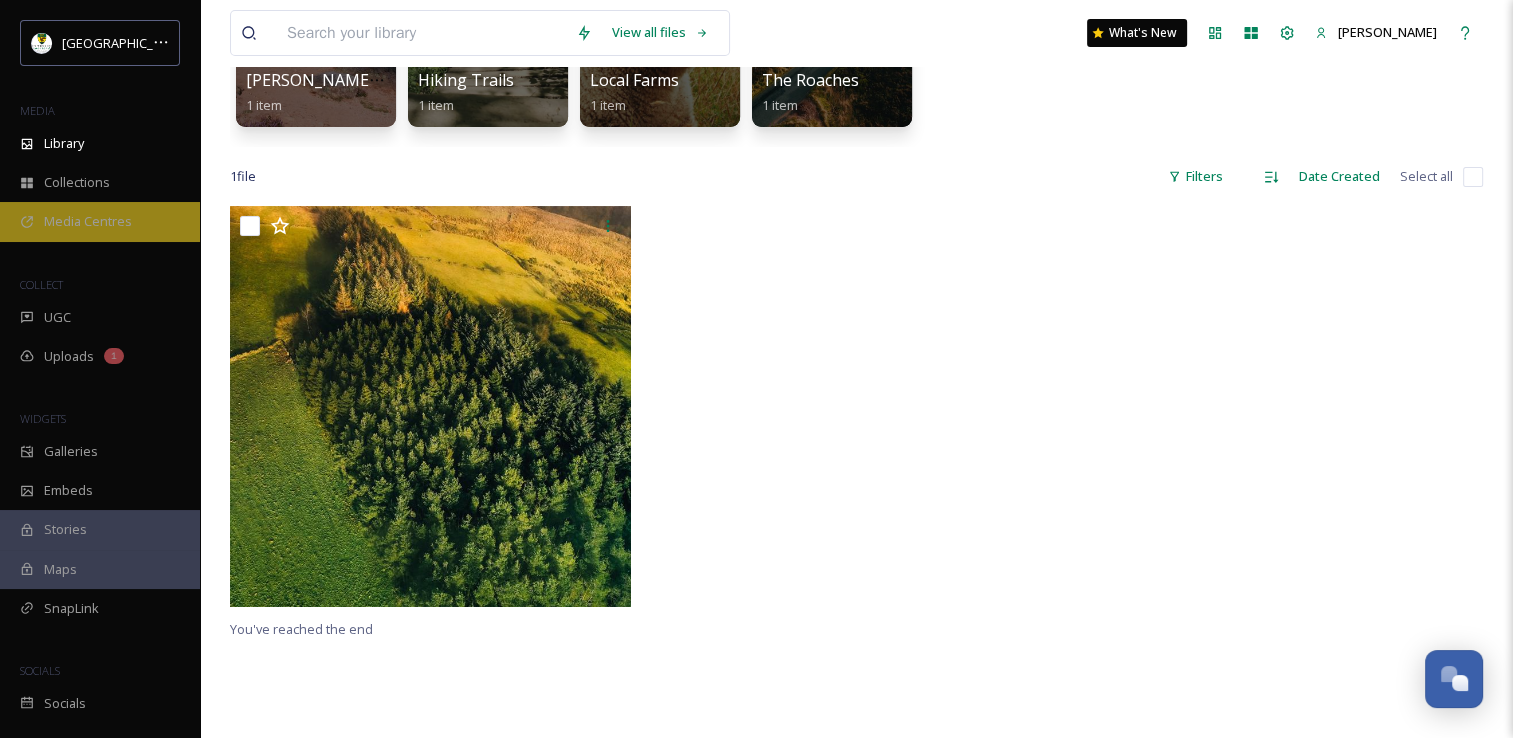 click on "Media Centres" at bounding box center [88, 221] 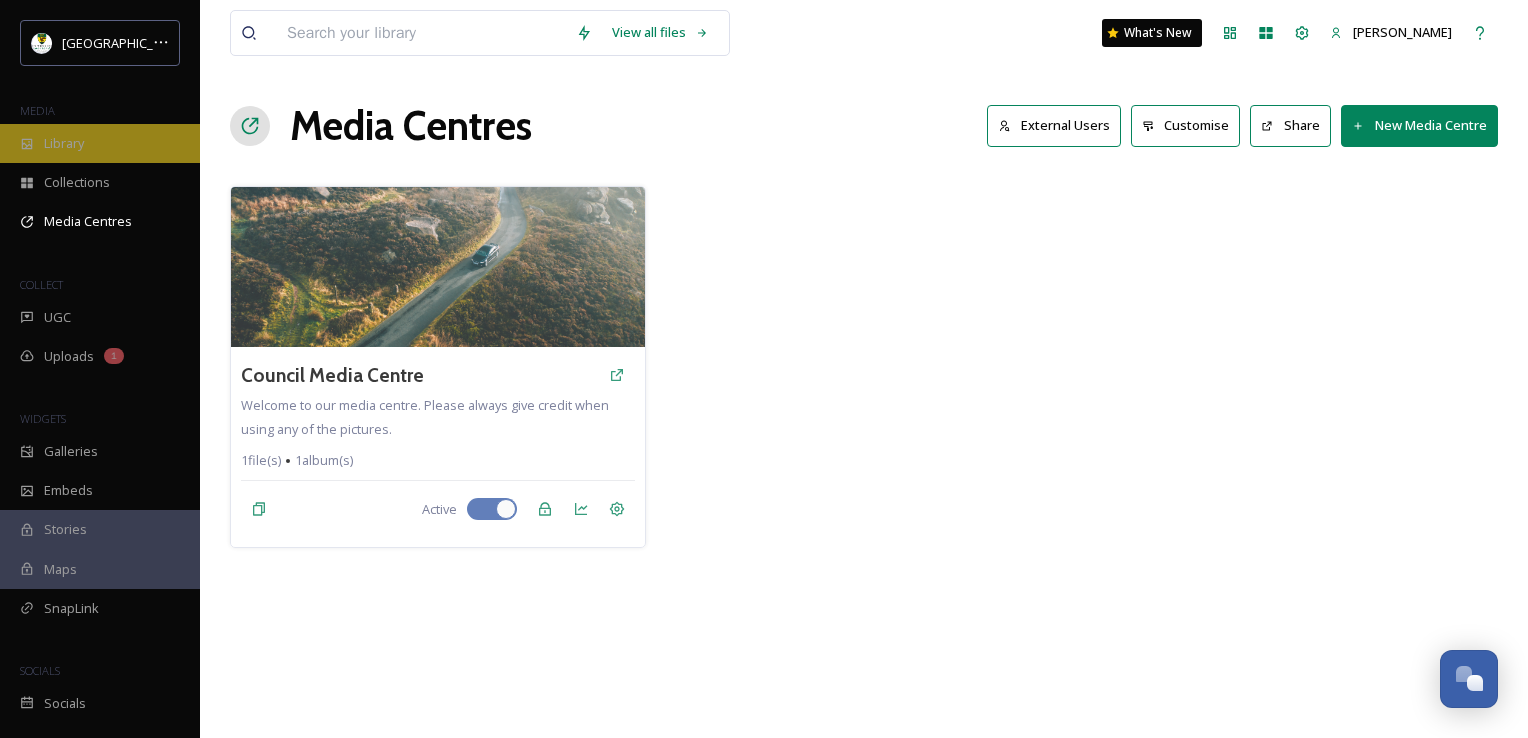 click on "Library" at bounding box center [100, 143] 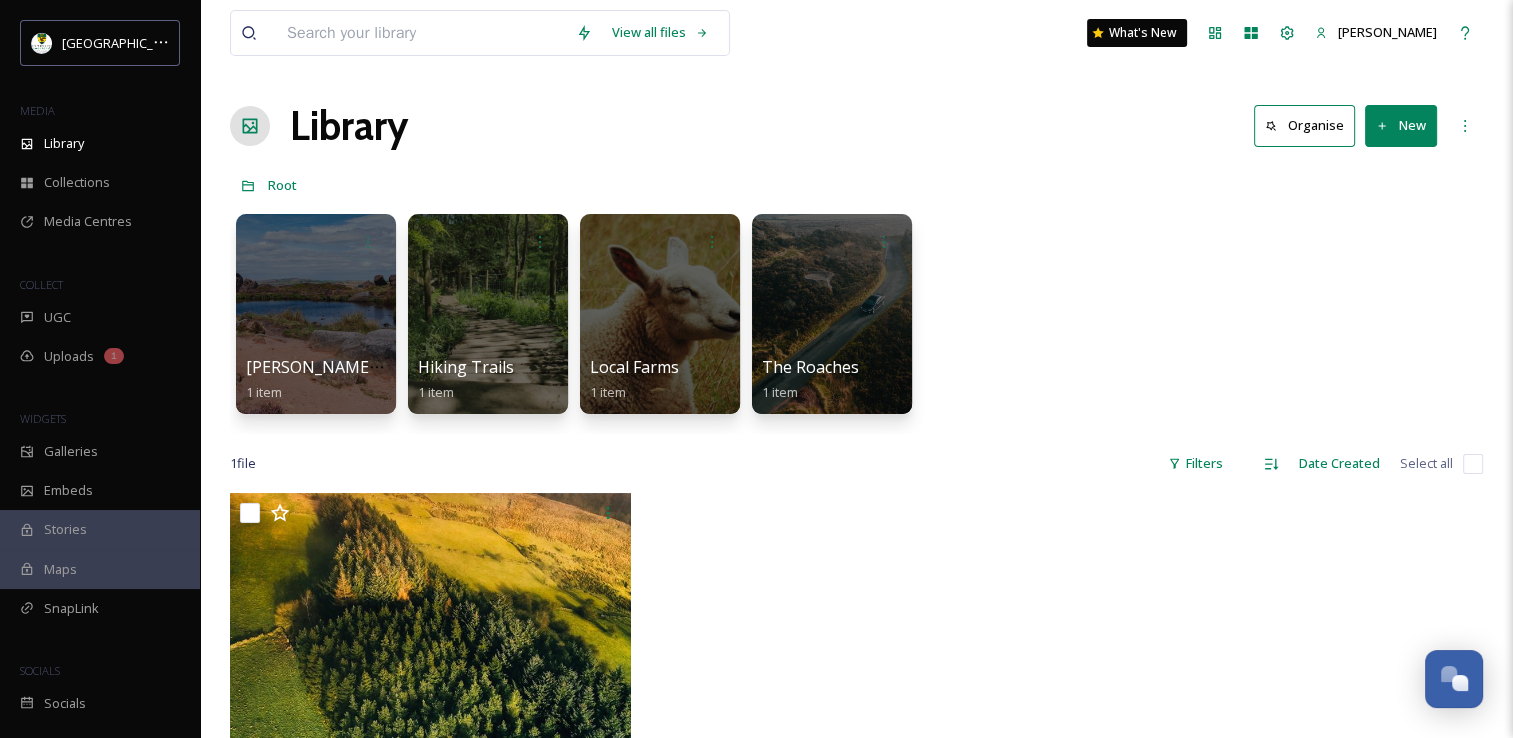 click on "New" at bounding box center [1401, 125] 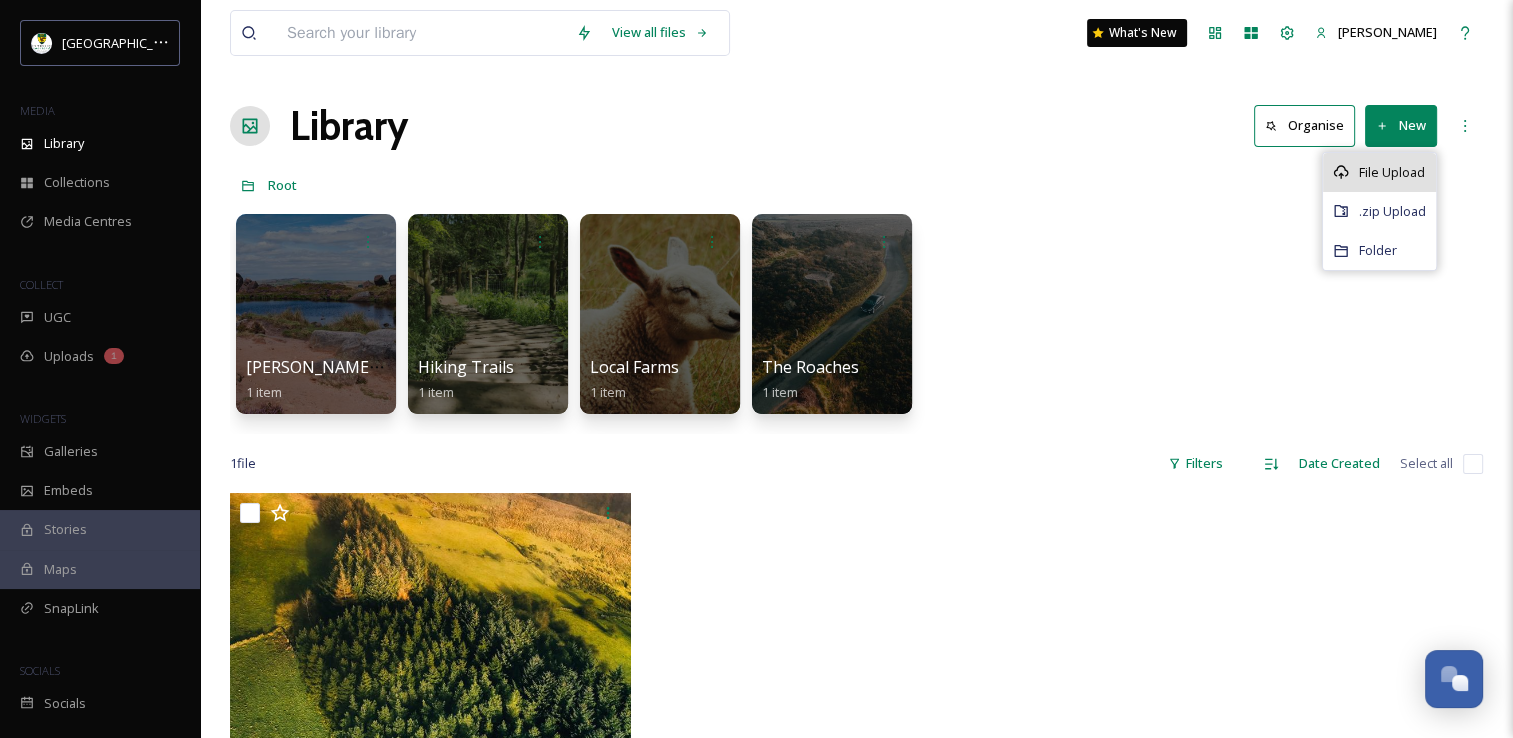 click on "File Upload" at bounding box center (1392, 172) 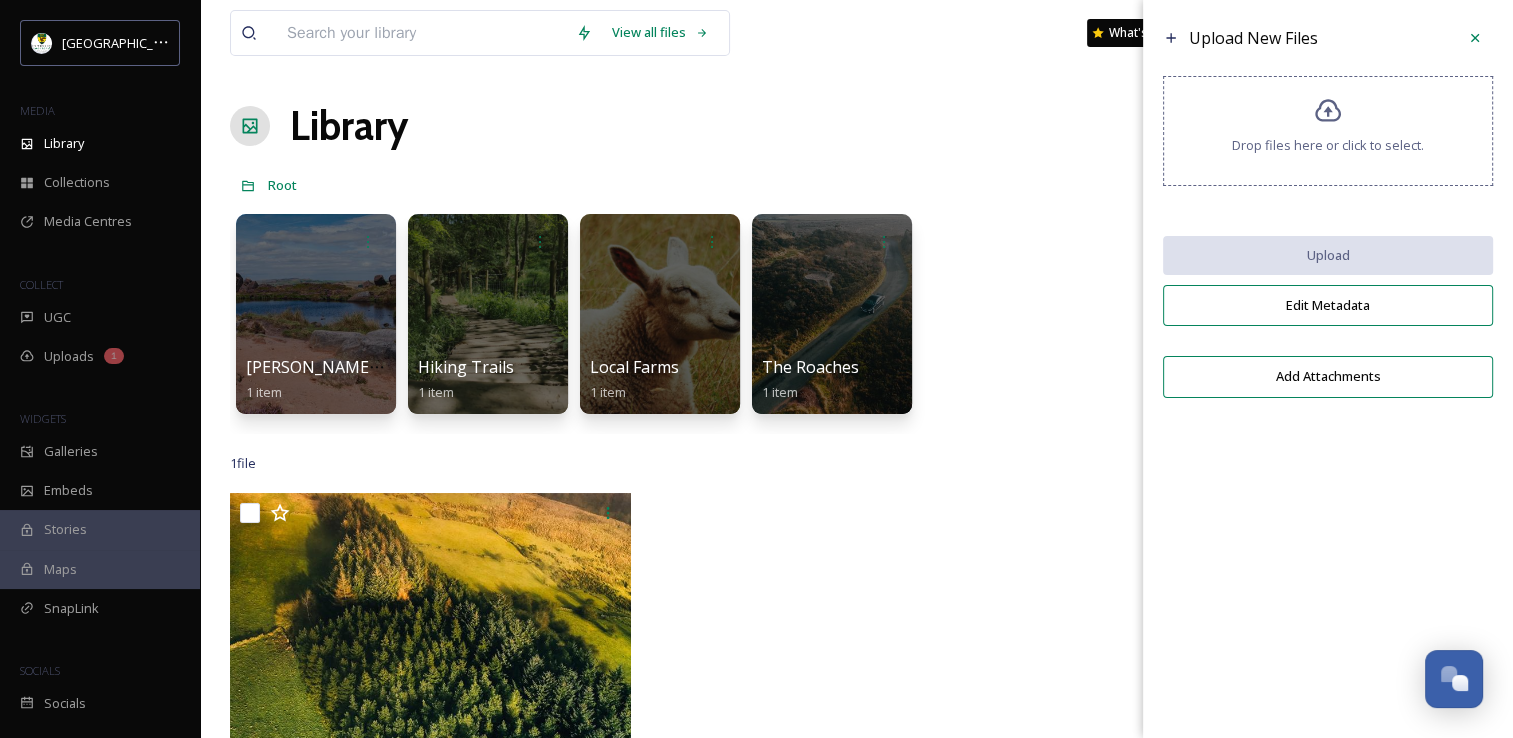 click on "Drop files here or click to select." at bounding box center (1328, 145) 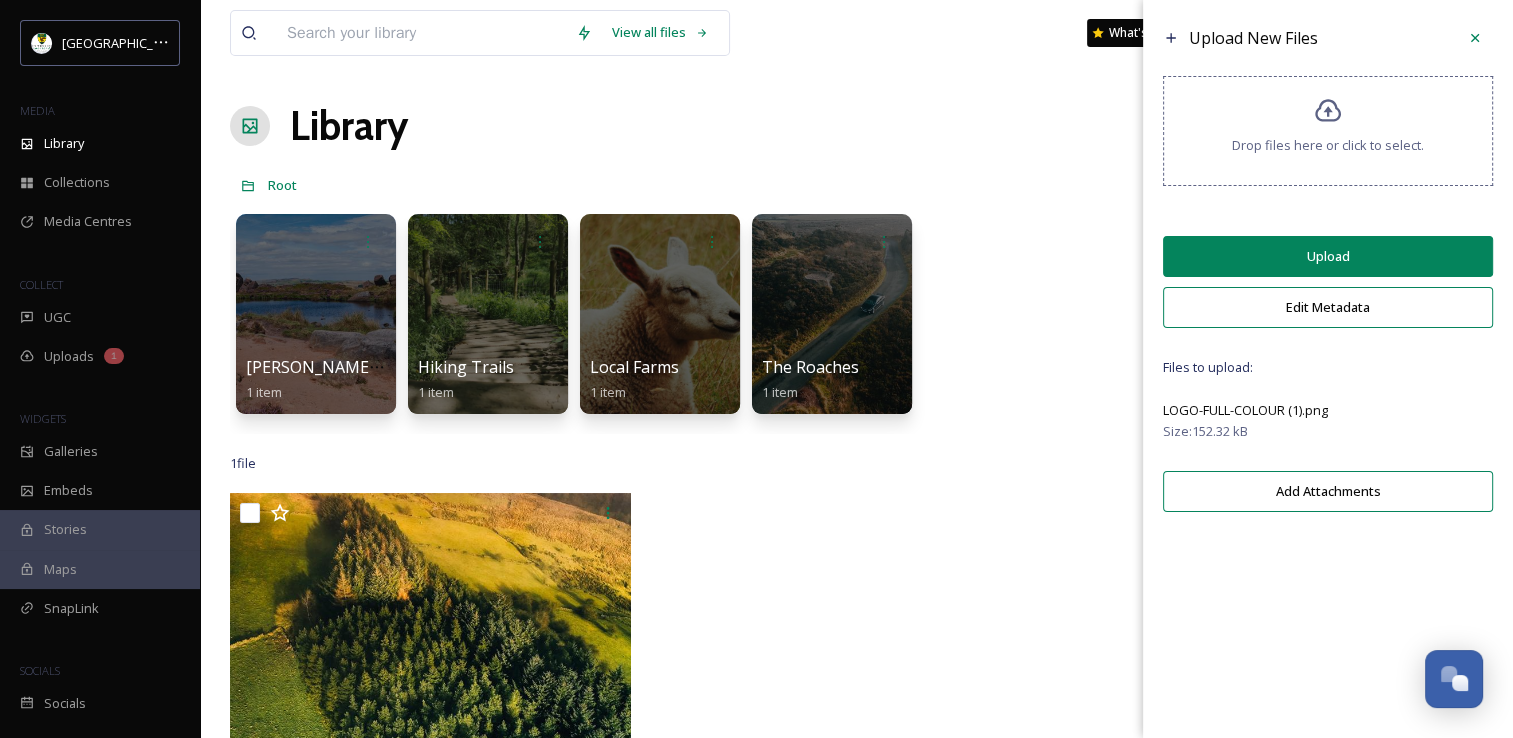 click on "Upload" at bounding box center [1328, 256] 